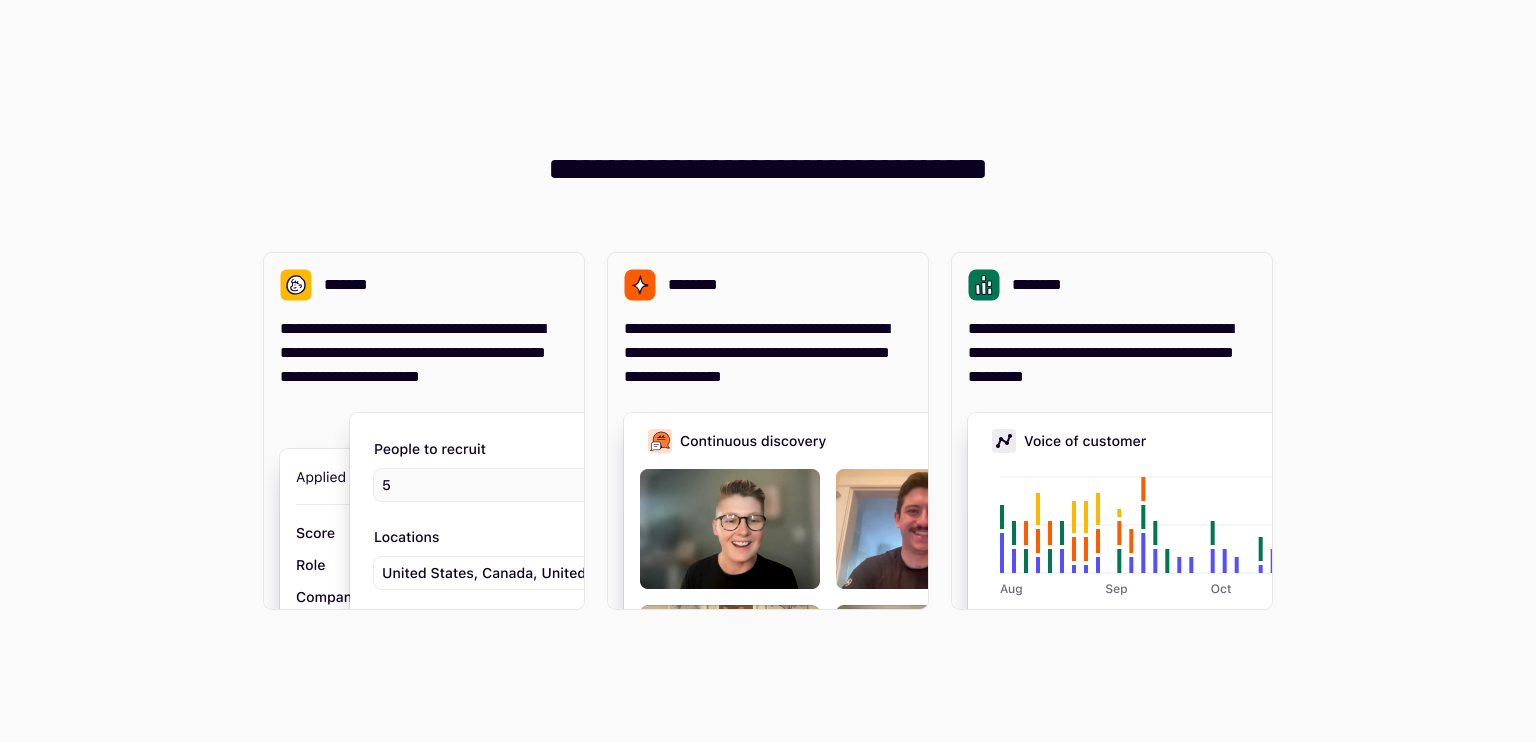 scroll, scrollTop: 0, scrollLeft: 0, axis: both 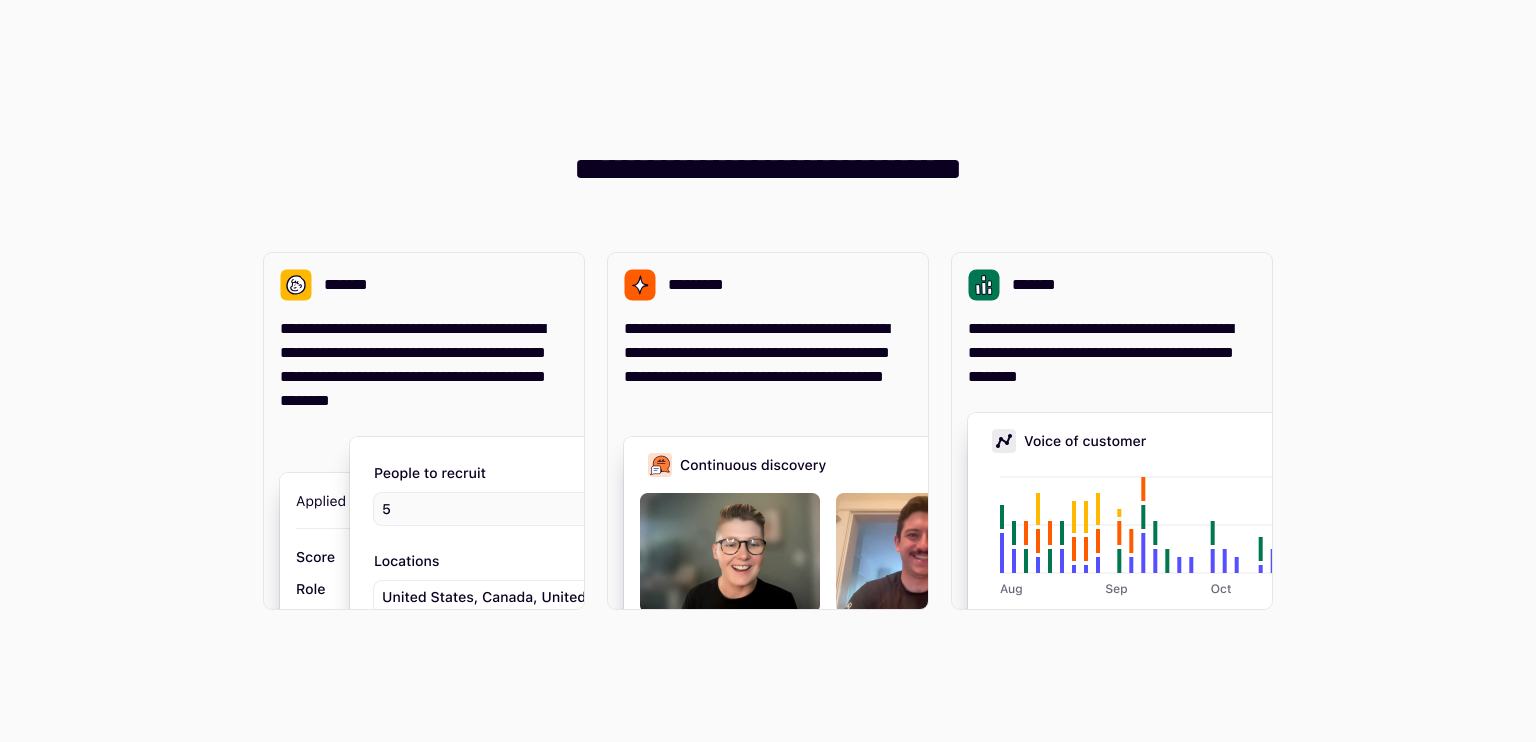 click on "[NAME] [LAST_NAME] [ADDRESS] [CITY], [STATE] [ZIP] [COUNTRY]" at bounding box center (768, 371) 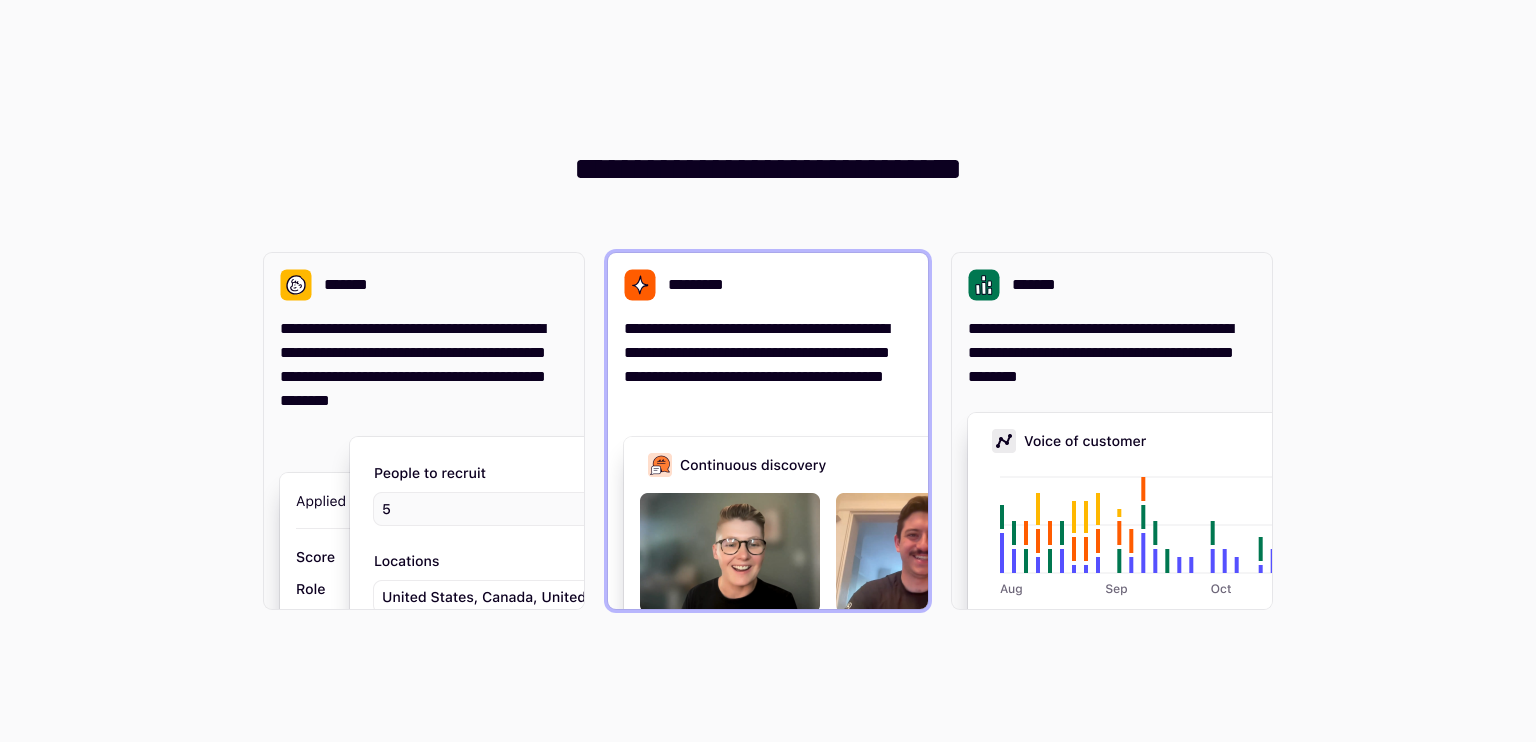 click on "[NAME] [LAST_NAME]" at bounding box center [768, 431] 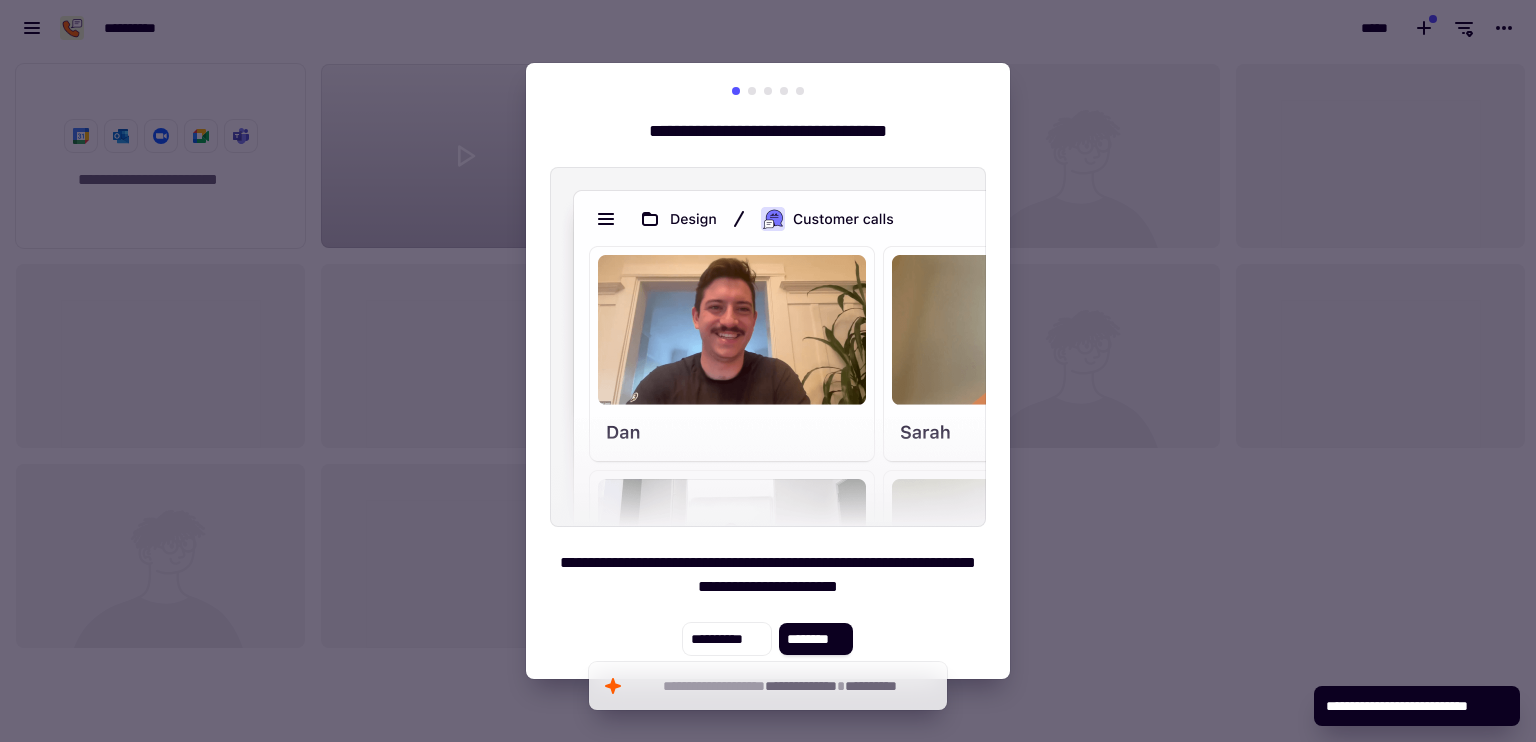 scroll, scrollTop: 16, scrollLeft: 16, axis: both 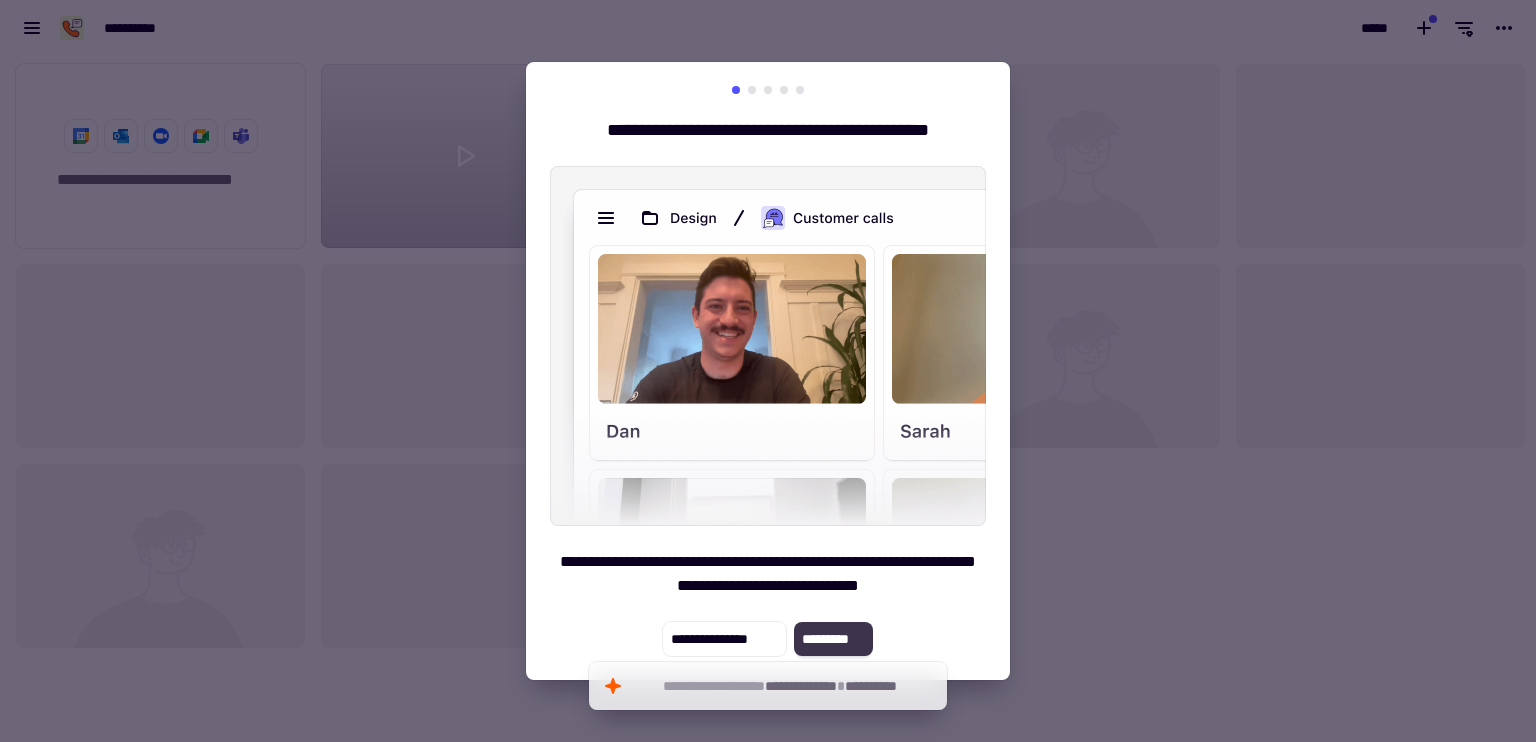 click on "*********" 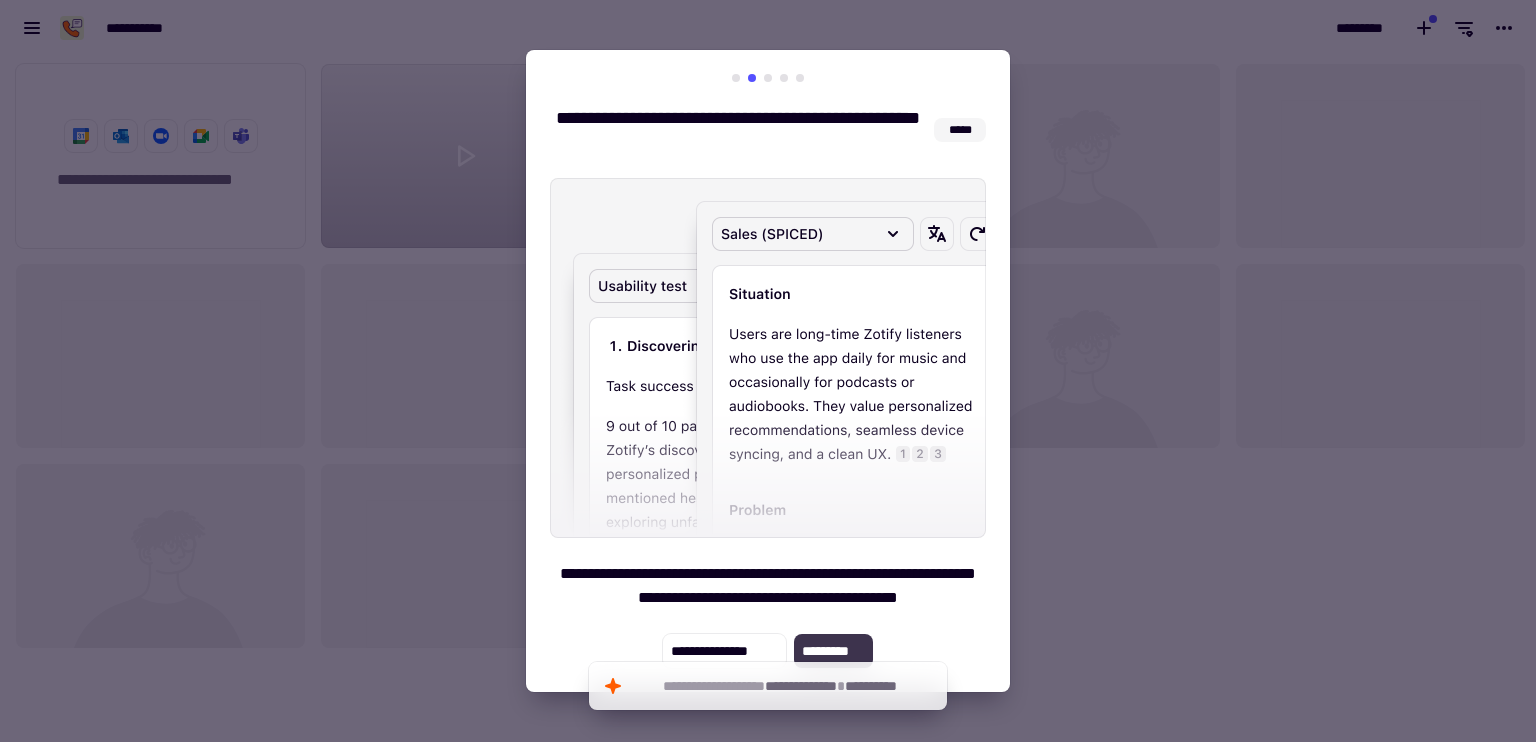 click on "*********" 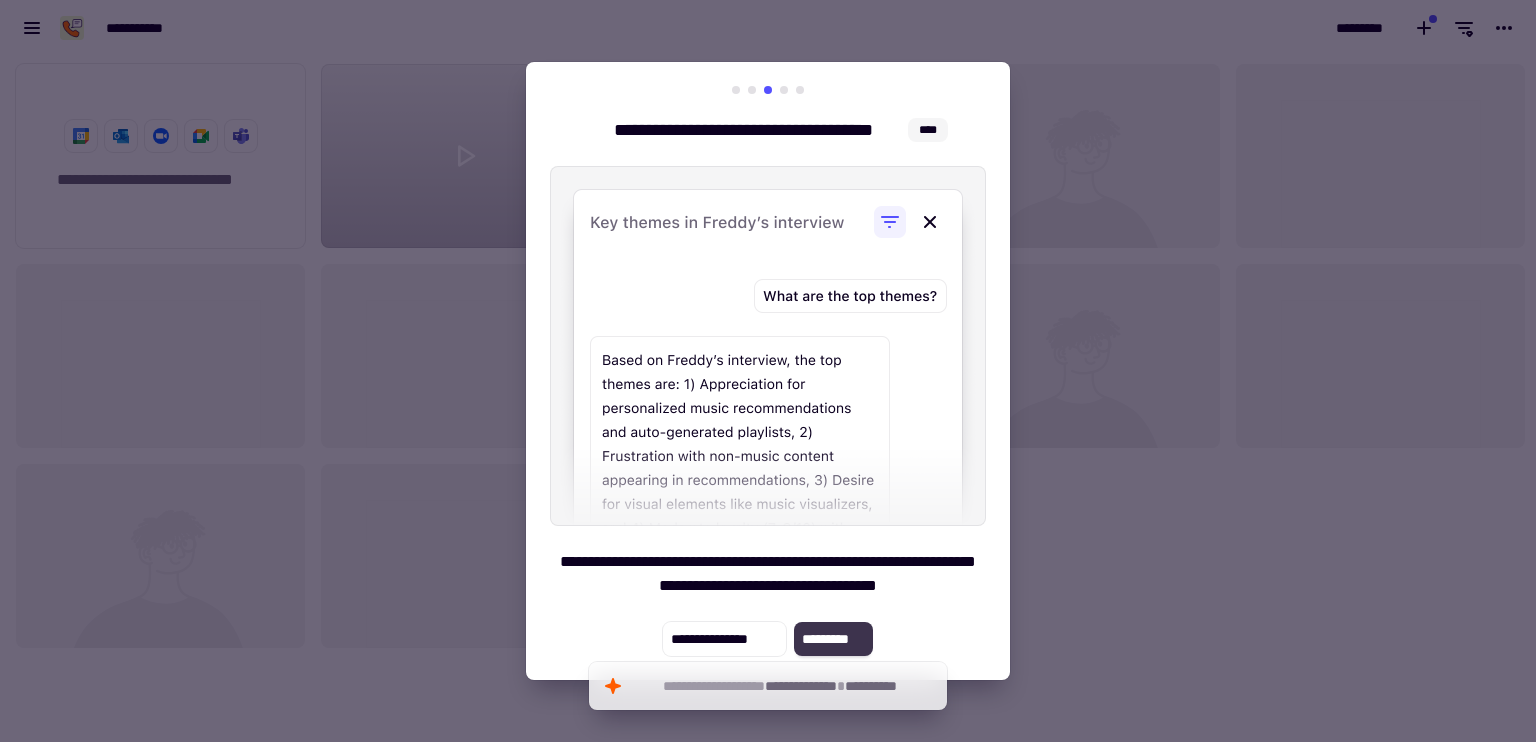 click on "*********" 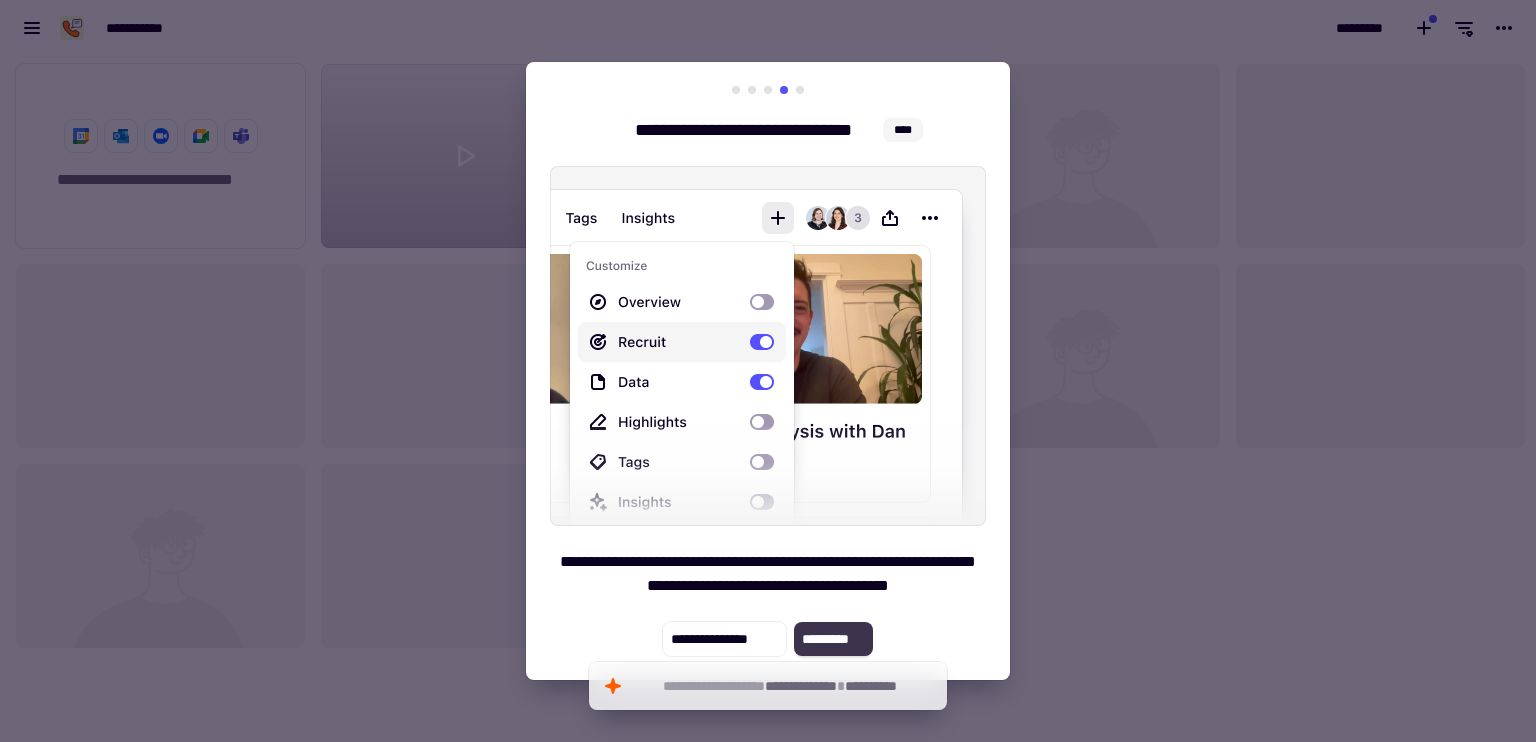 click on "*********" 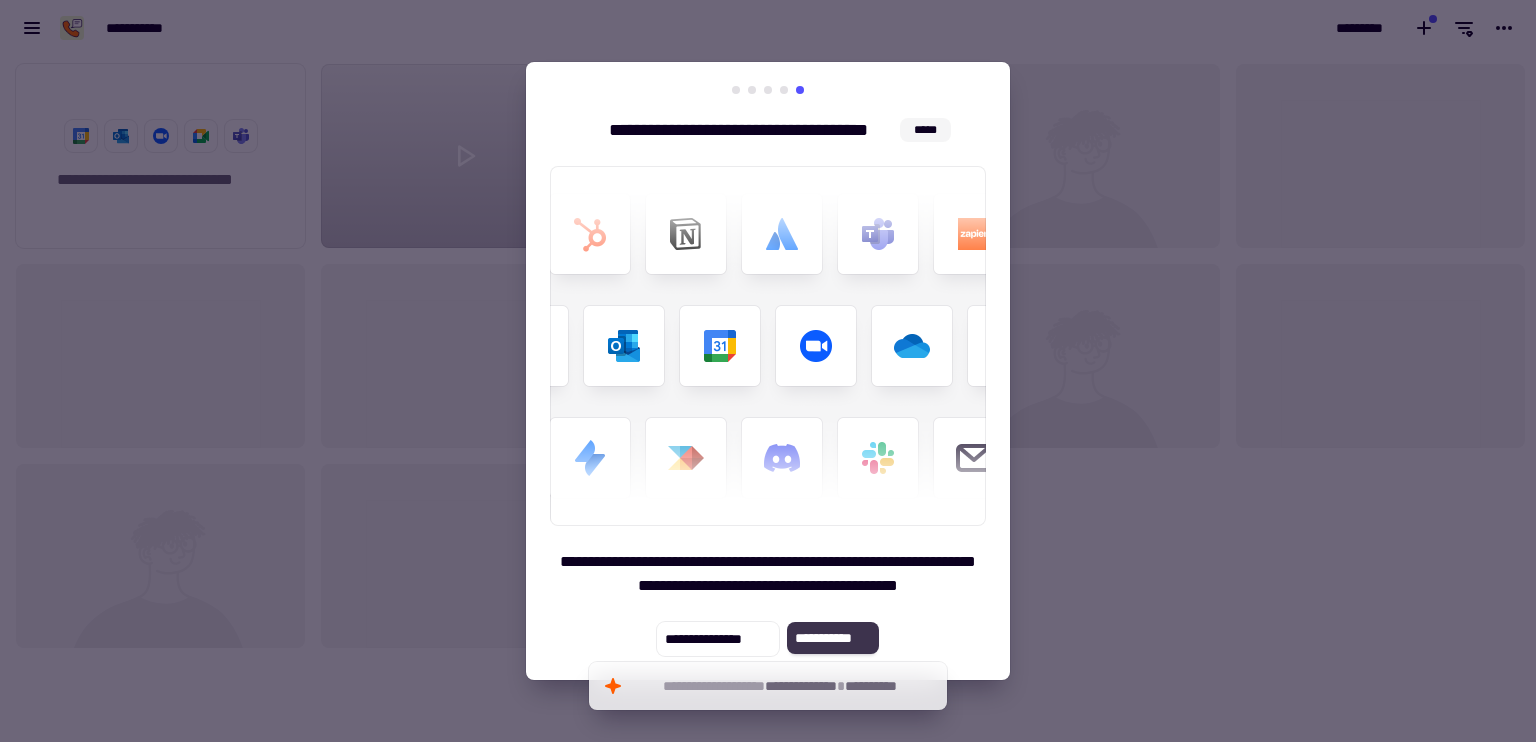 click on "[NAME] [LAST_NAME] [ADDRESS] [CITY], [STATE] [ZIP]" at bounding box center (768, 371) 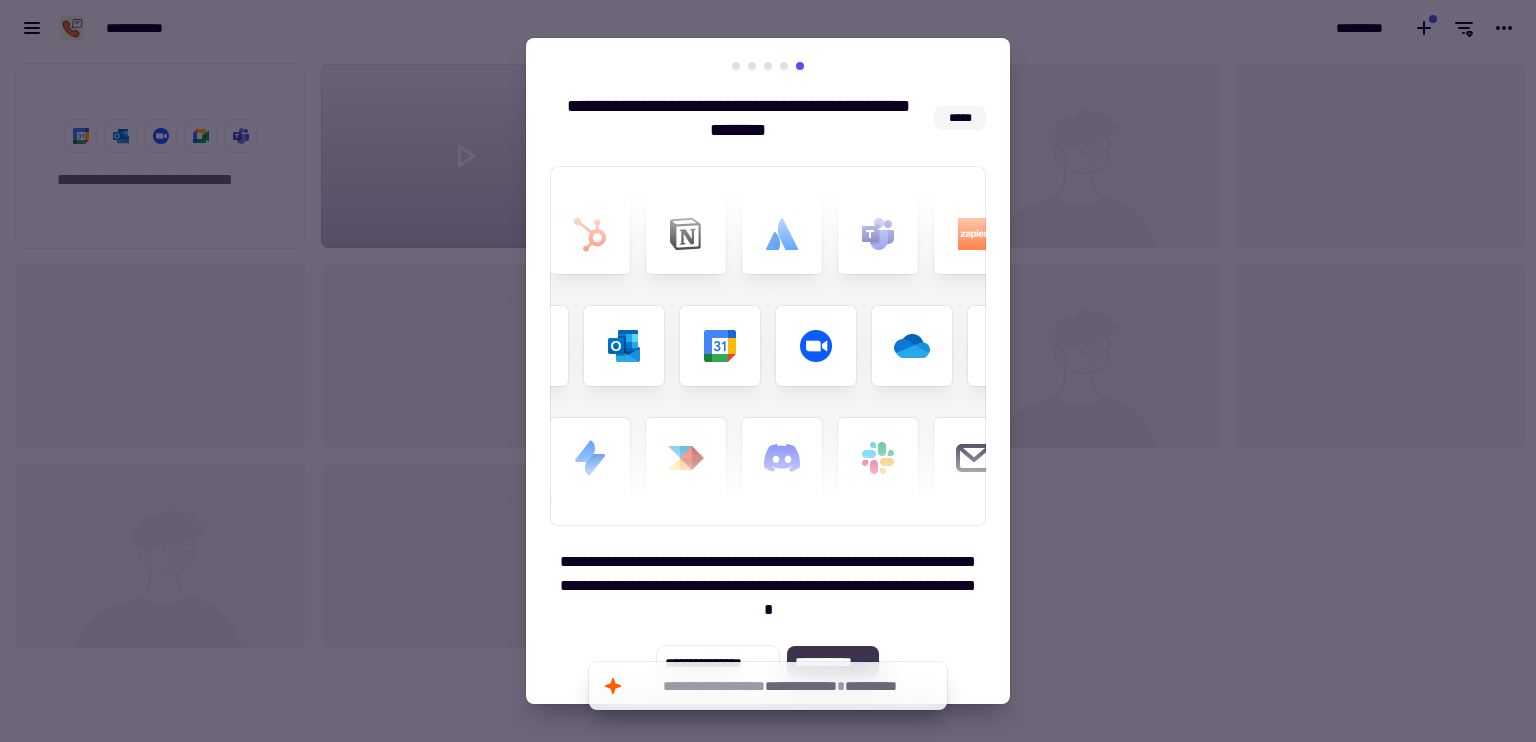 click on "**********" 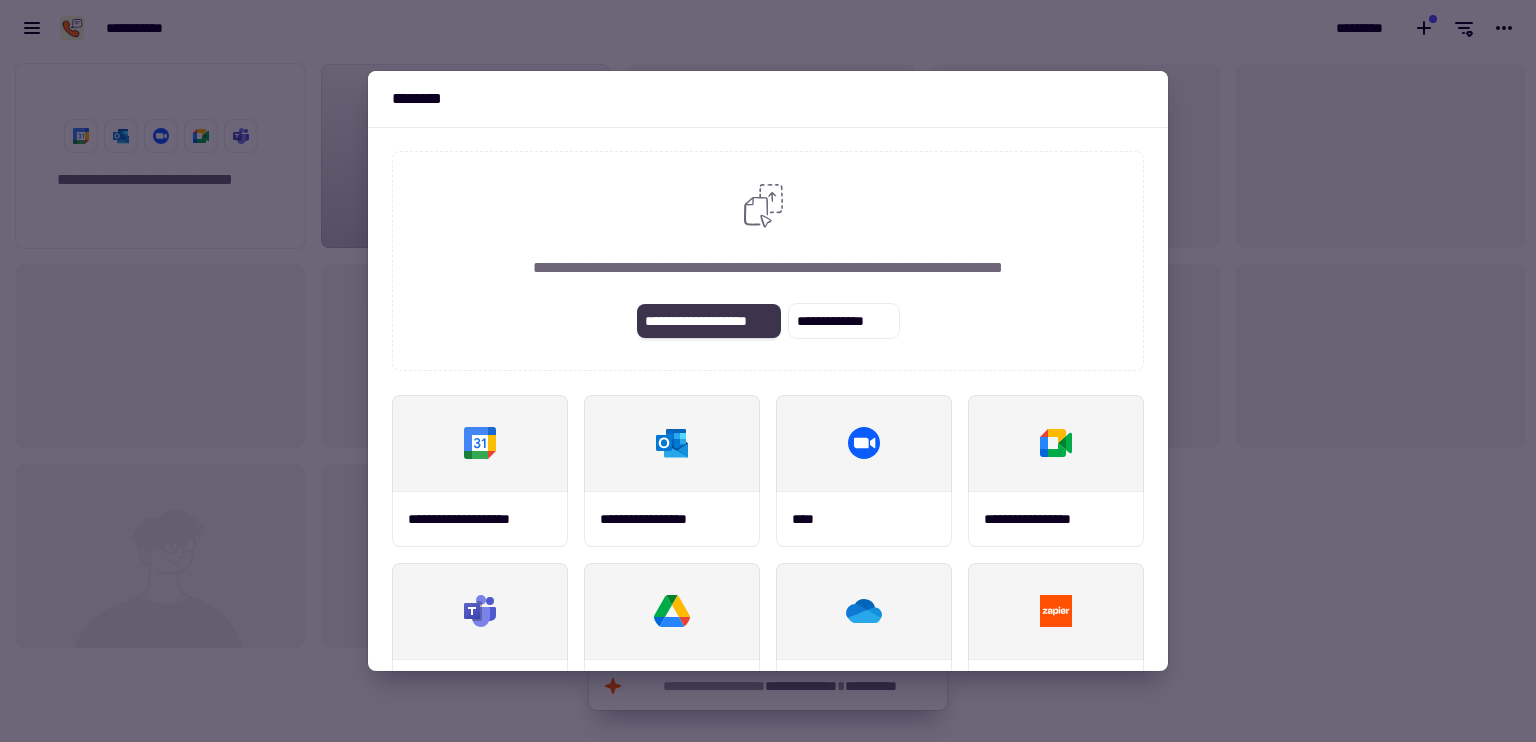 click on "**********" 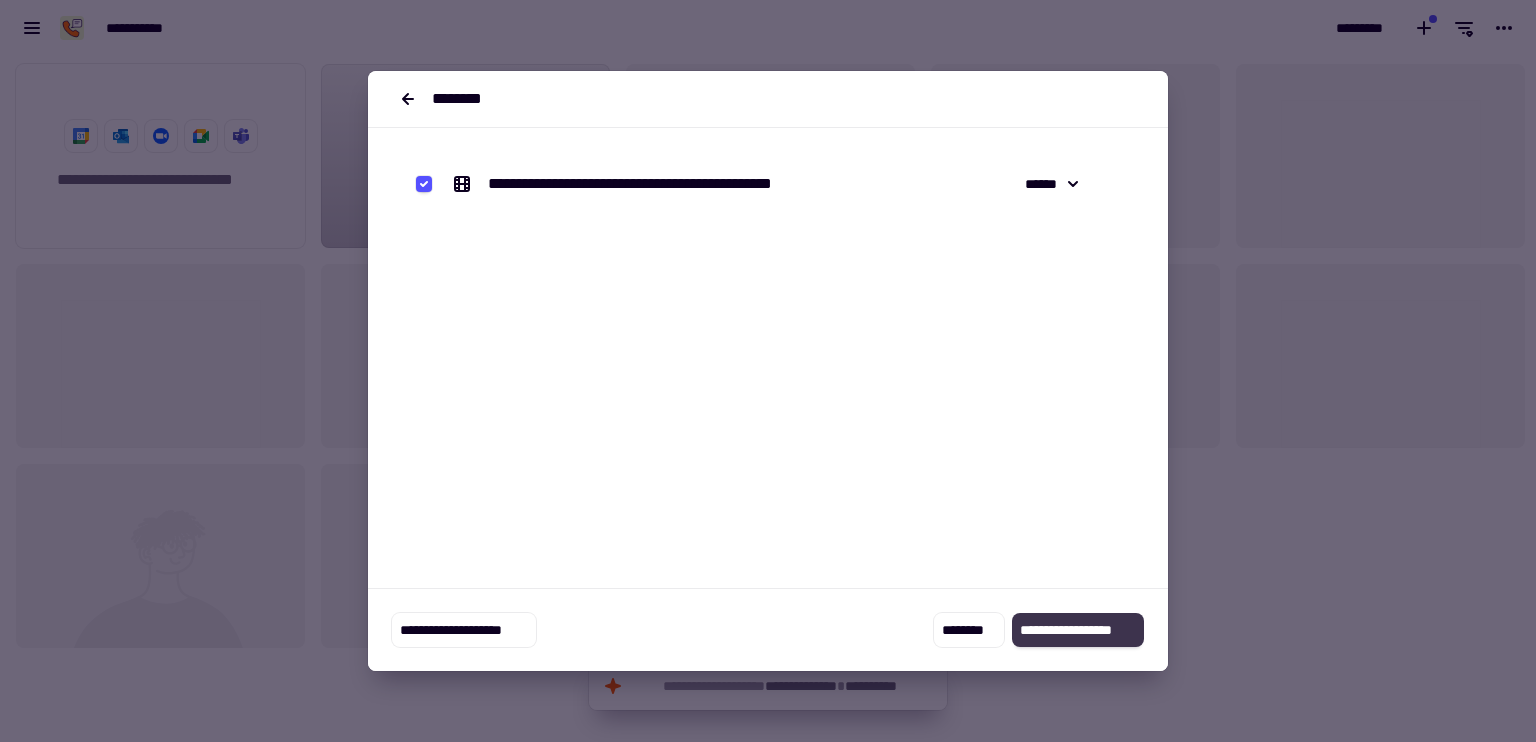 click on "**********" 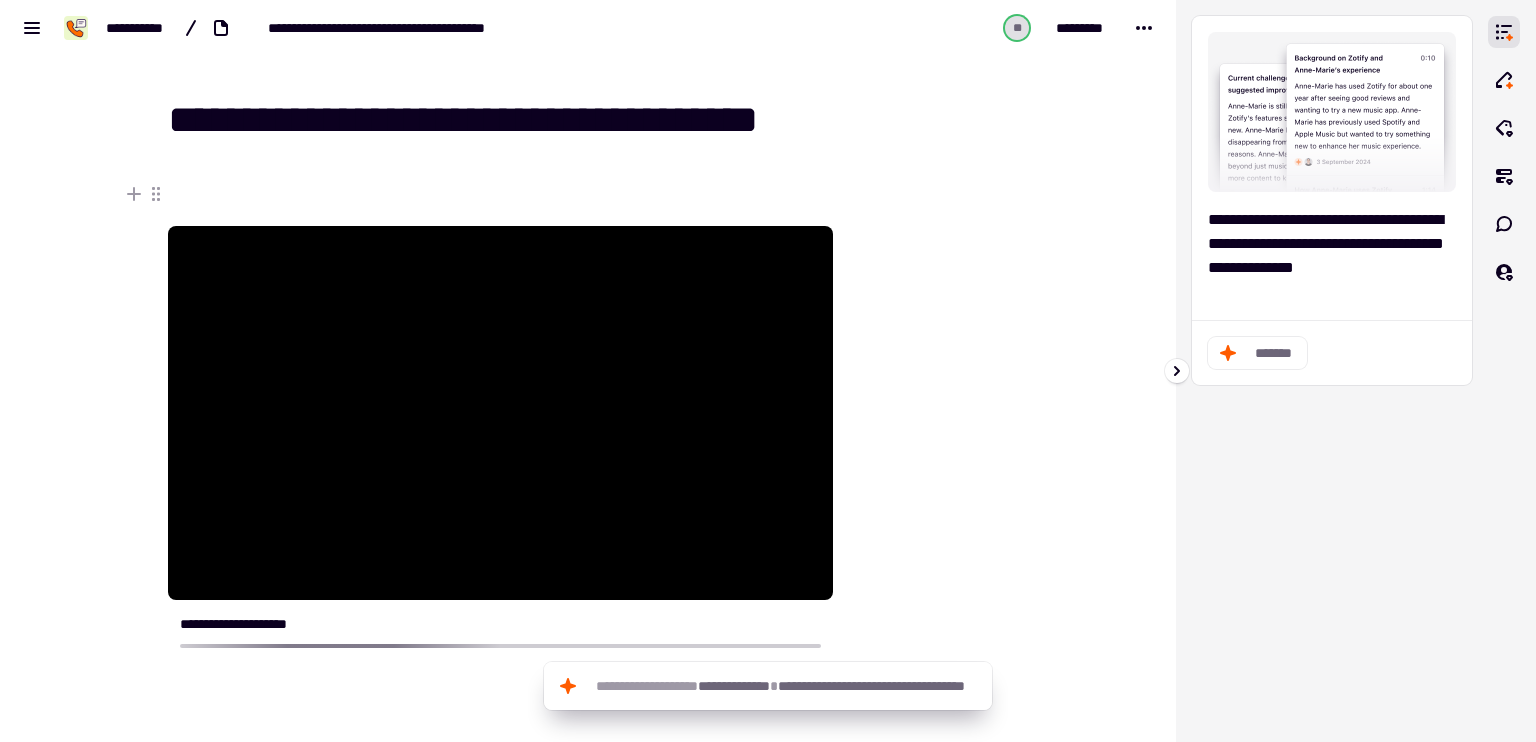 click on "[NAME] [LAST_NAME]" at bounding box center (1332, 371) 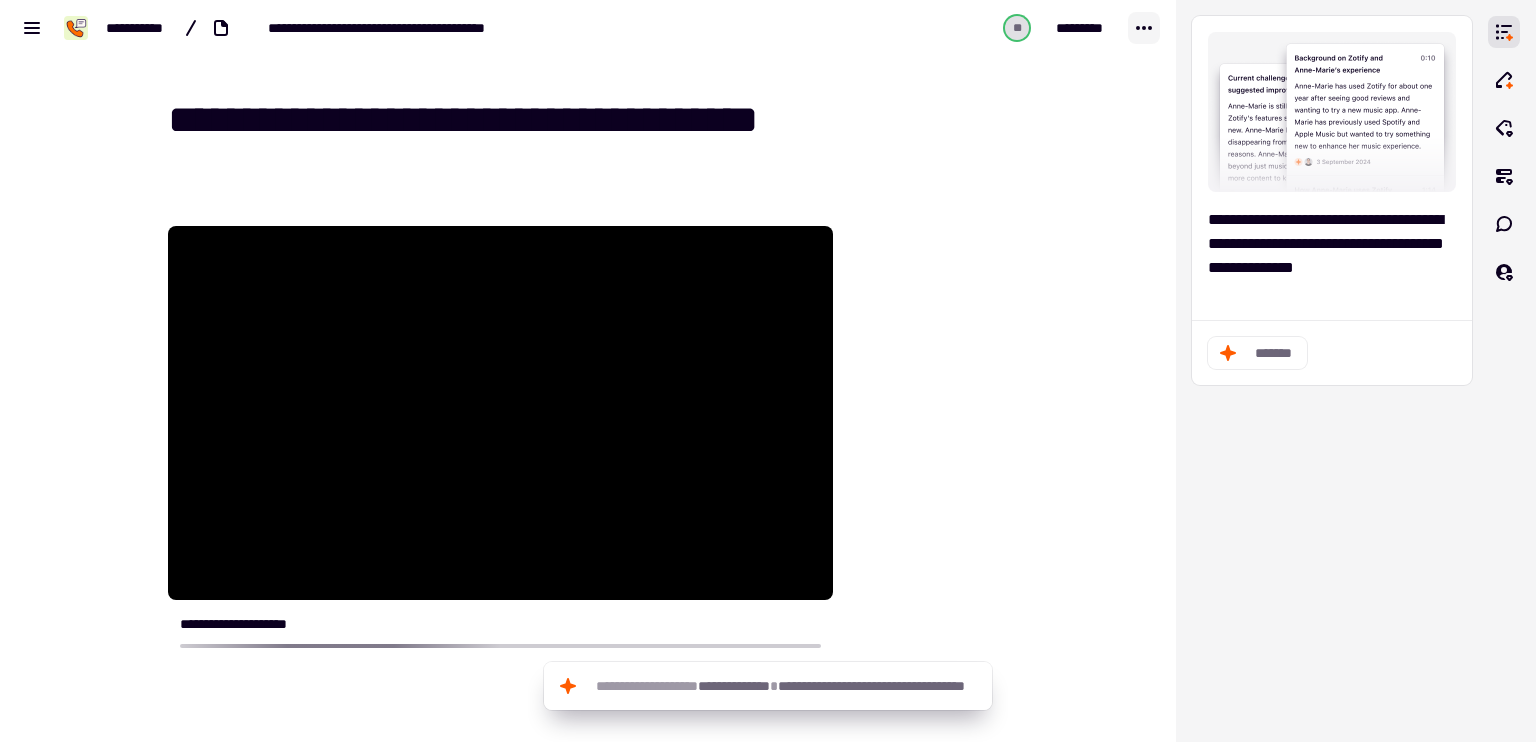 click 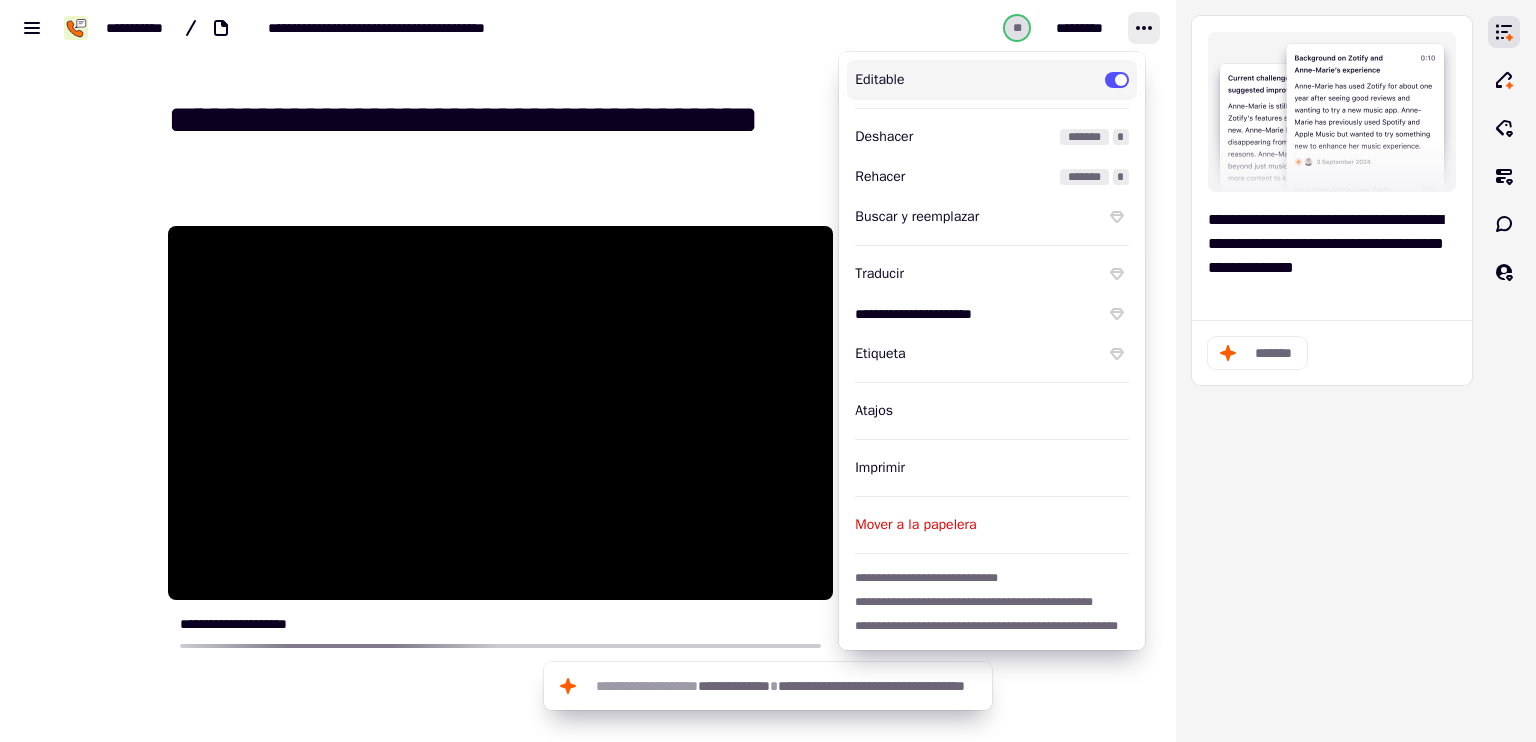 click on "[NAME] [LAST_NAME] [ADDRESS] [CITY], [STATE] [ZIP]" at bounding box center (588, 515) 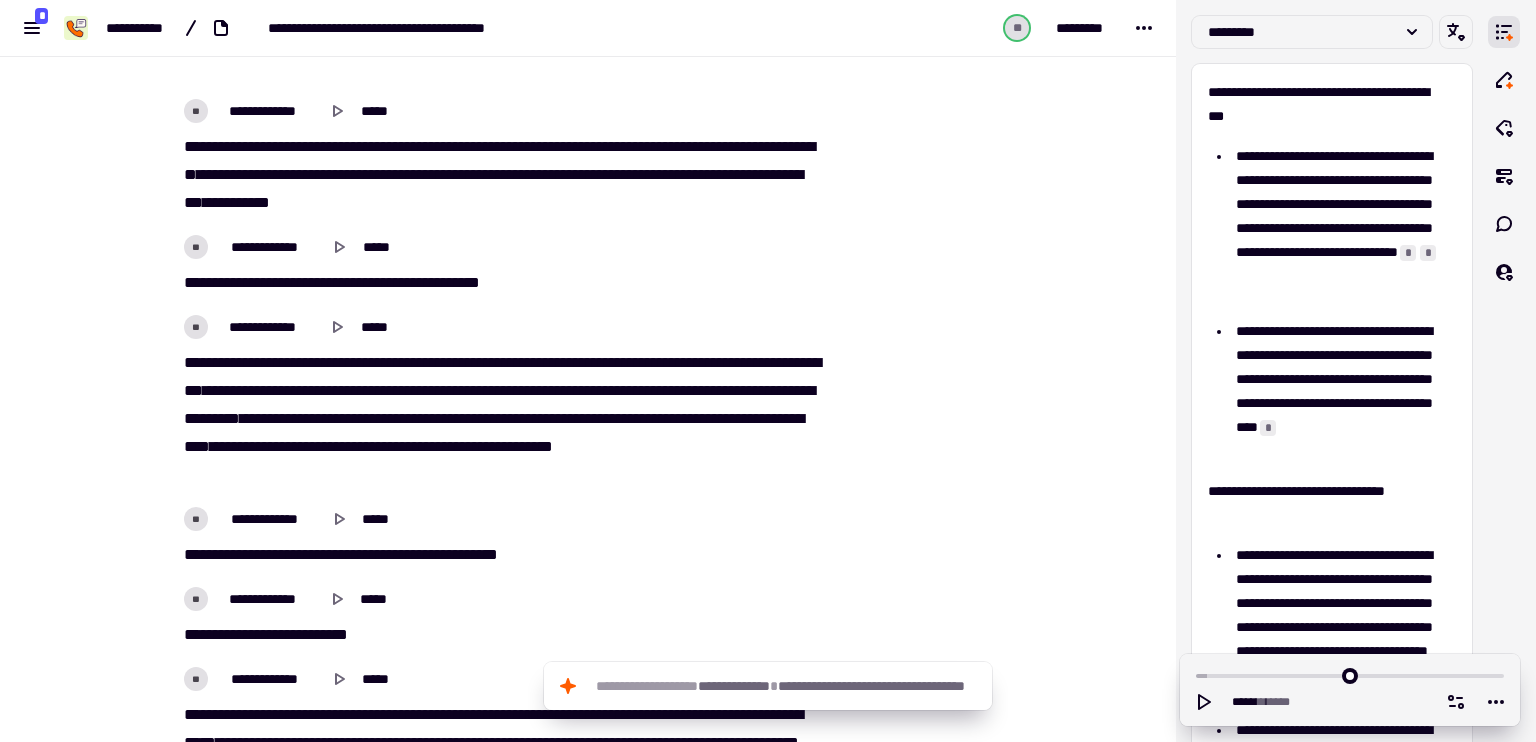 scroll, scrollTop: 7348, scrollLeft: 0, axis: vertical 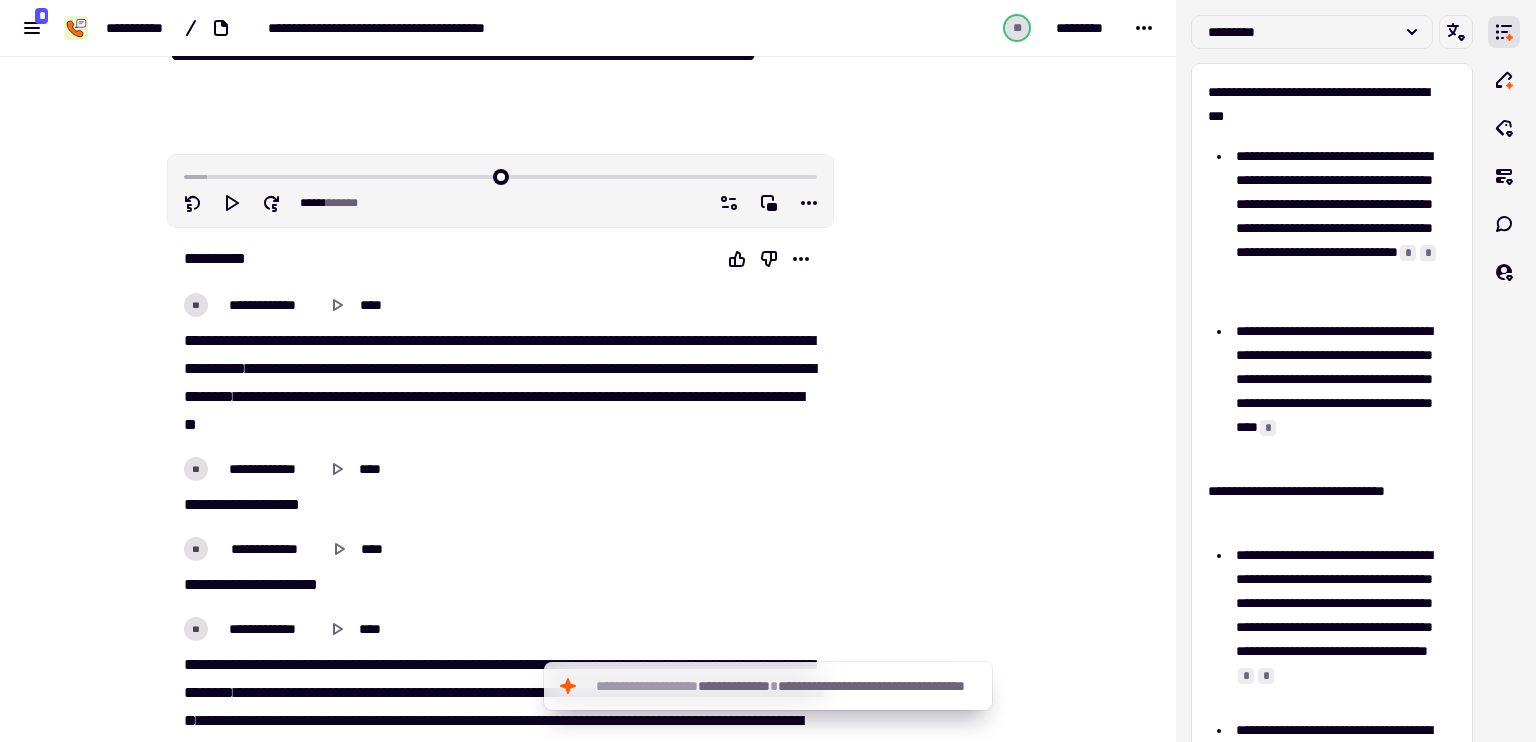 drag, startPoint x: 172, startPoint y: 363, endPoint x: 408, endPoint y: 493, distance: 269.43646 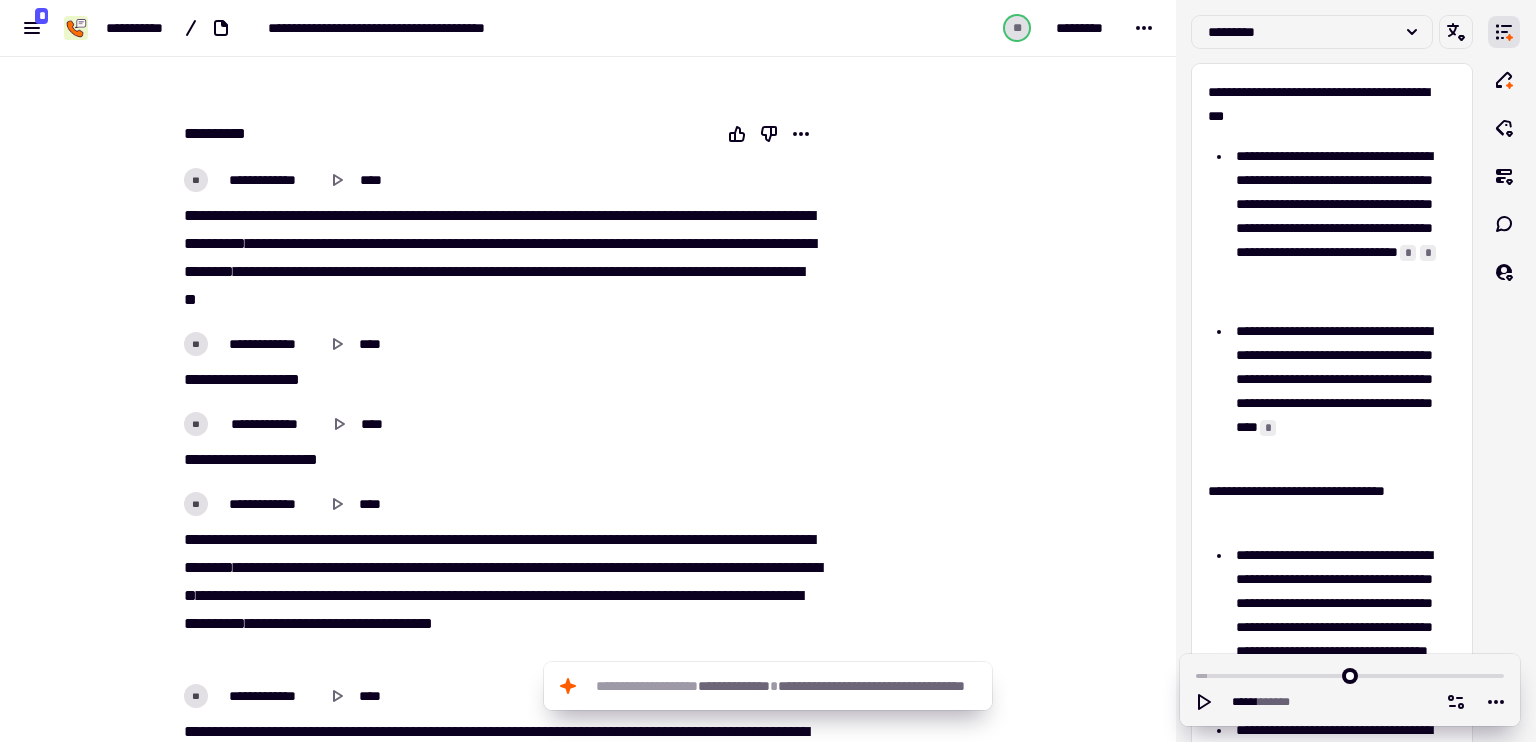 scroll, scrollTop: 200, scrollLeft: 0, axis: vertical 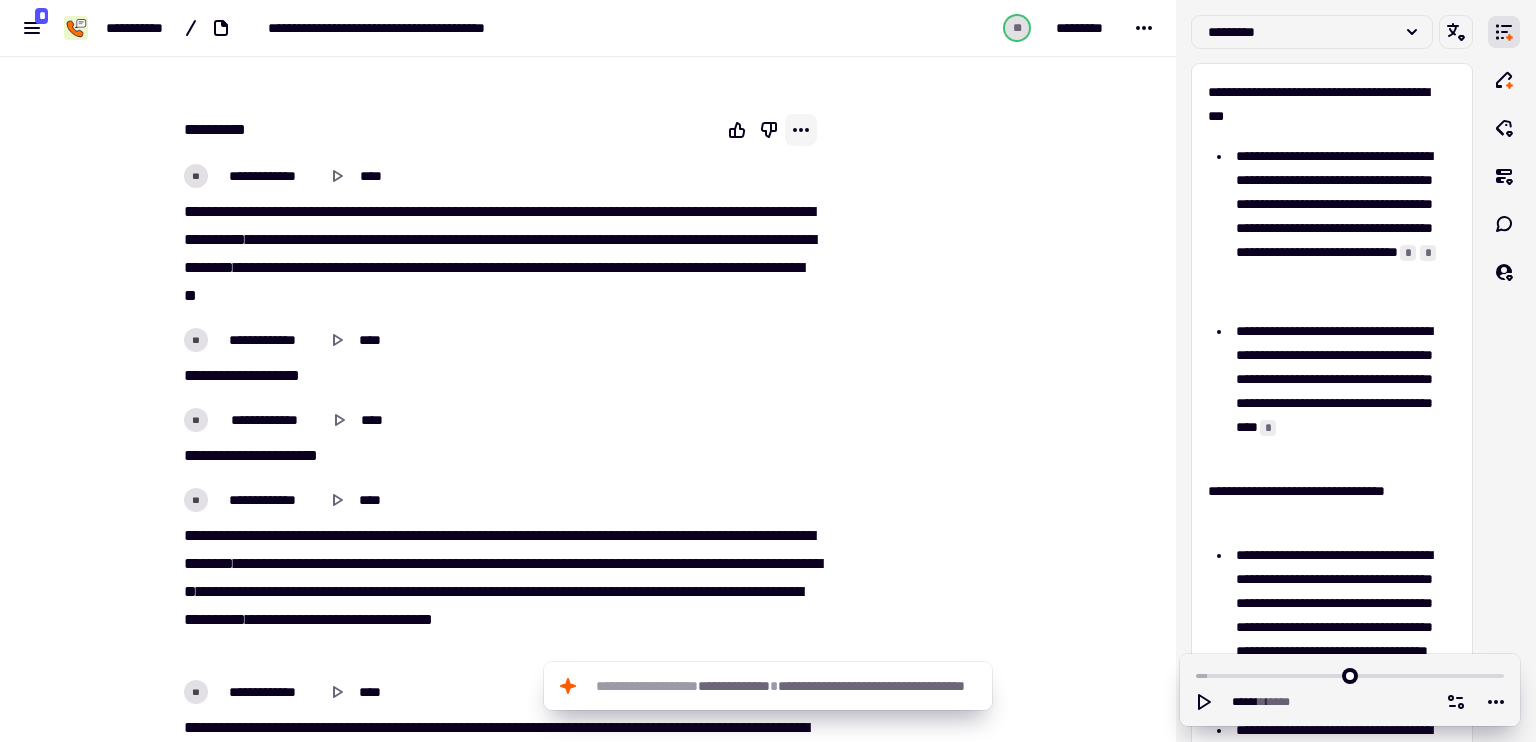 click 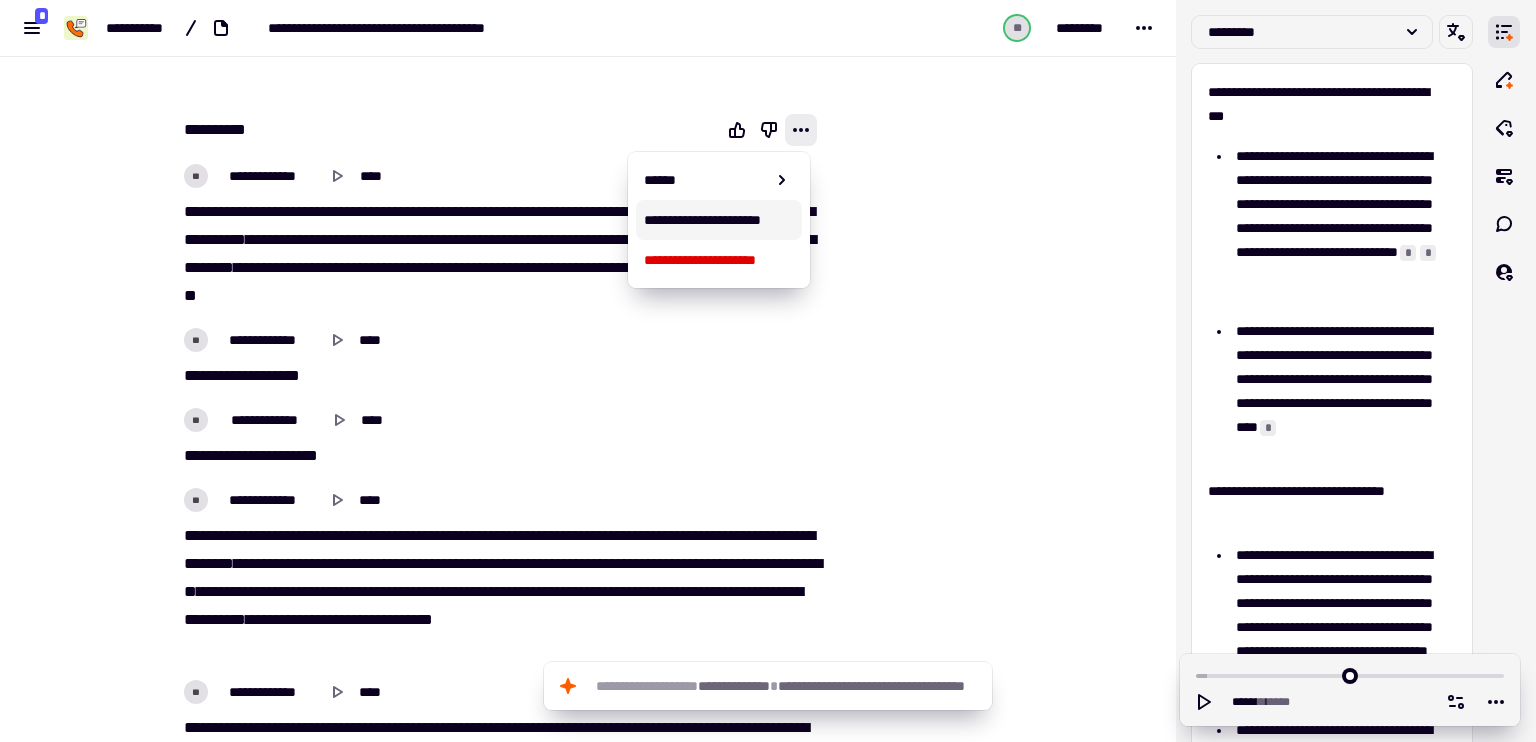 click on "**********" at bounding box center [702, 220] 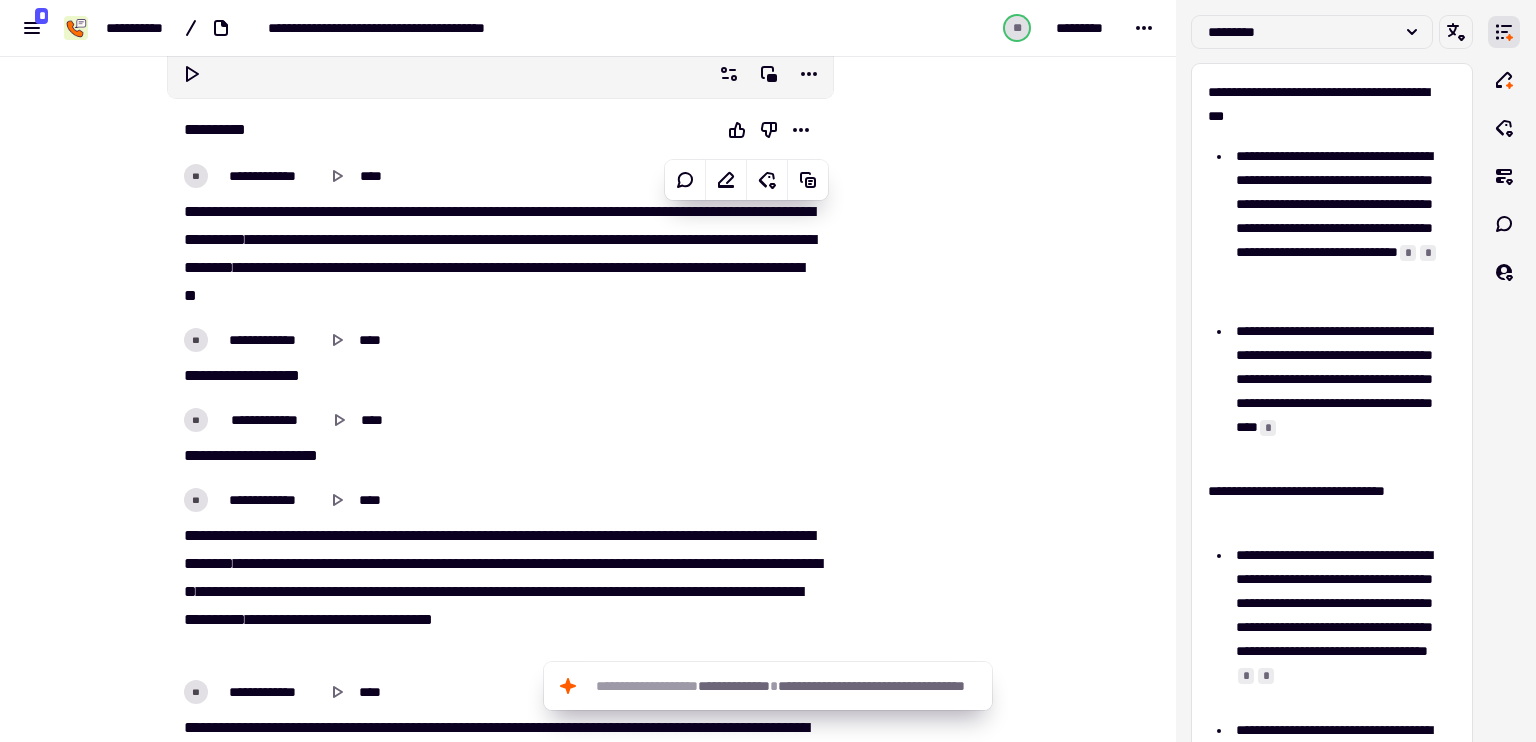 scroll, scrollTop: 0, scrollLeft: 0, axis: both 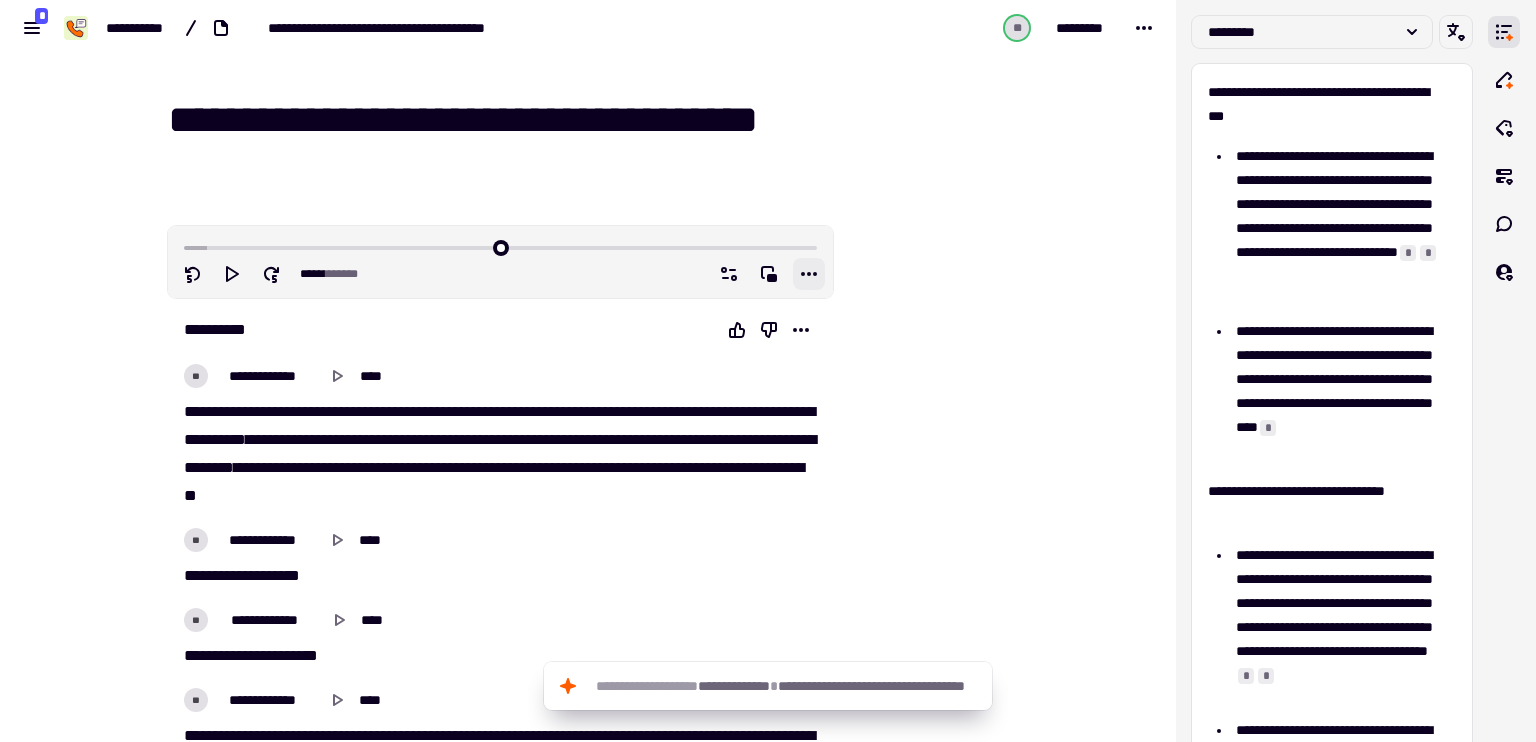 click 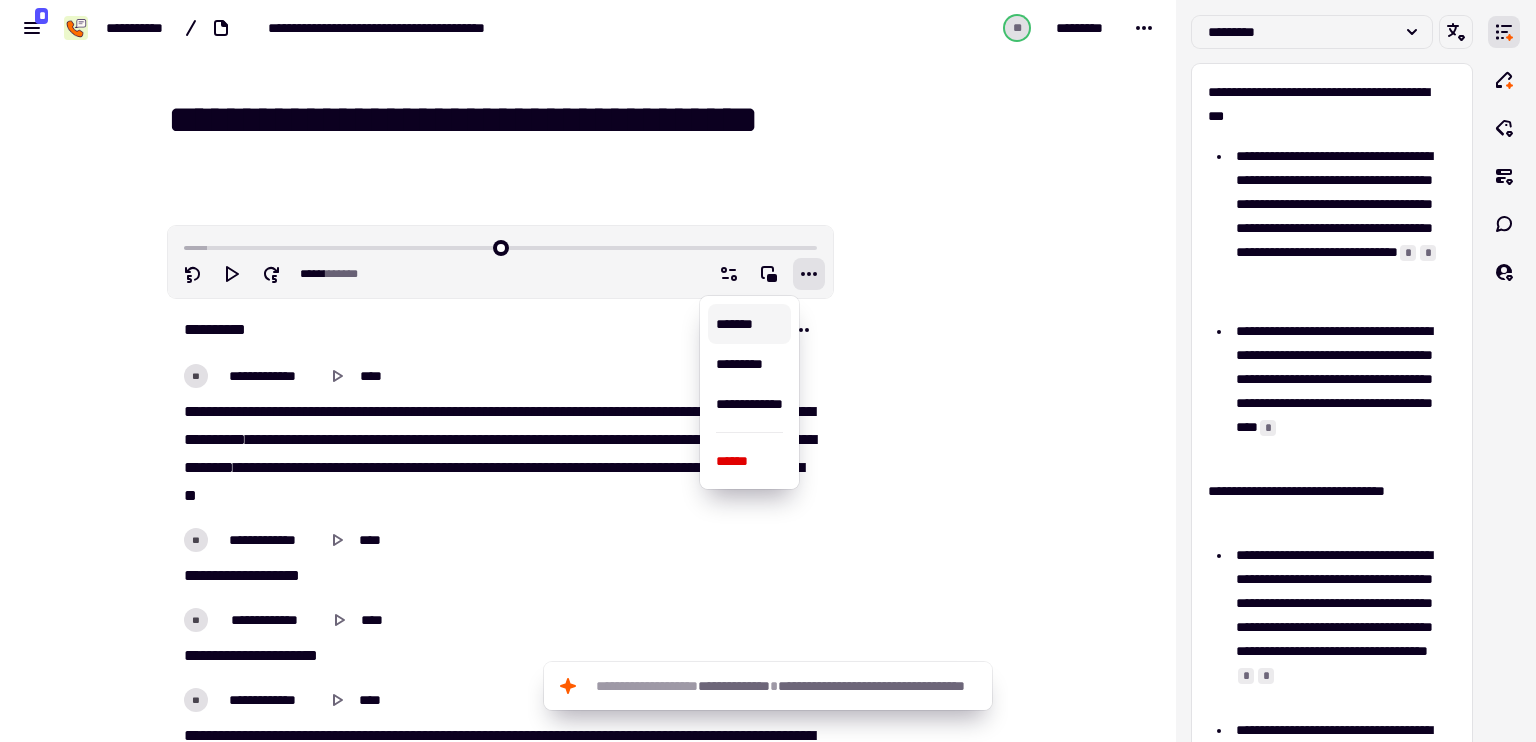 click on "*******" at bounding box center [734, 324] 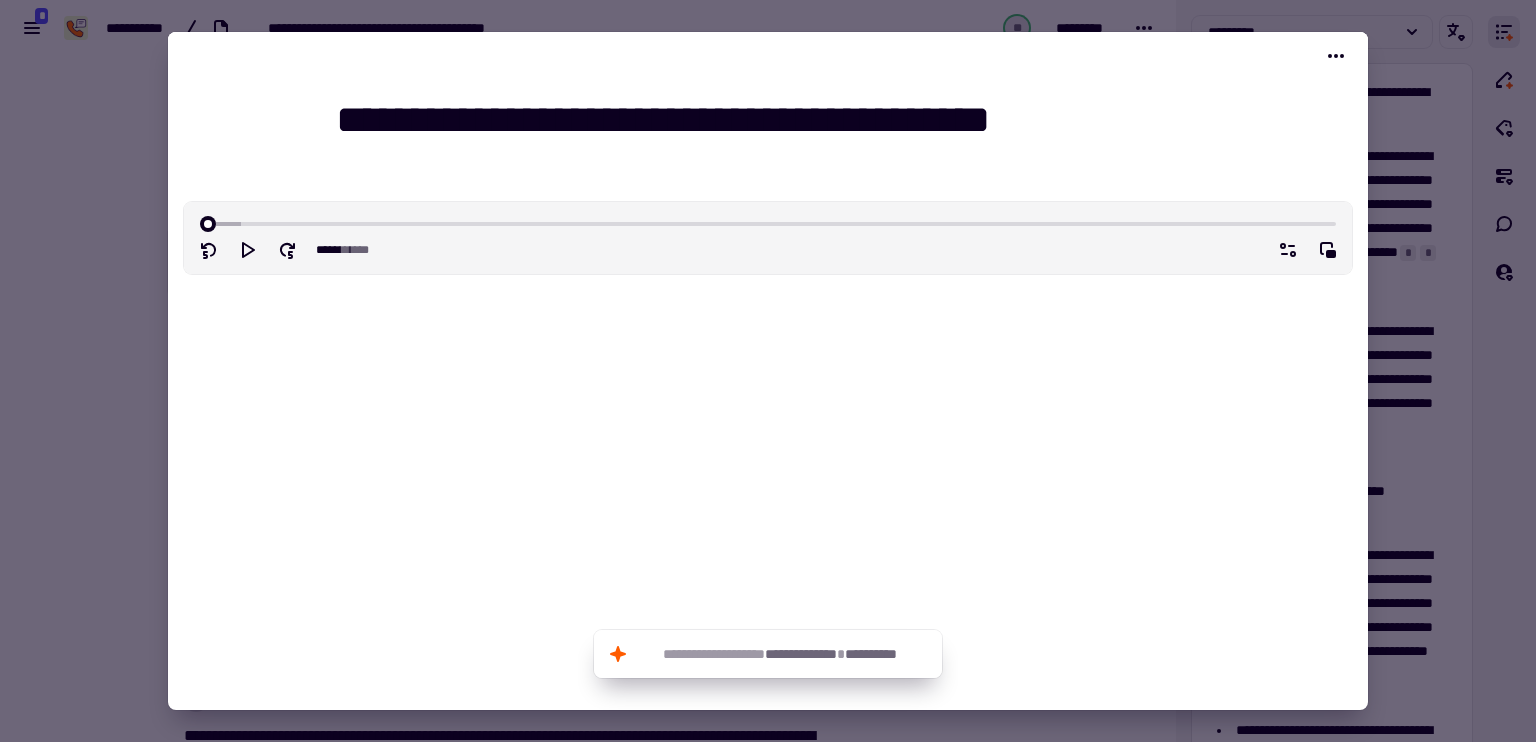 click at bounding box center [768, 371] 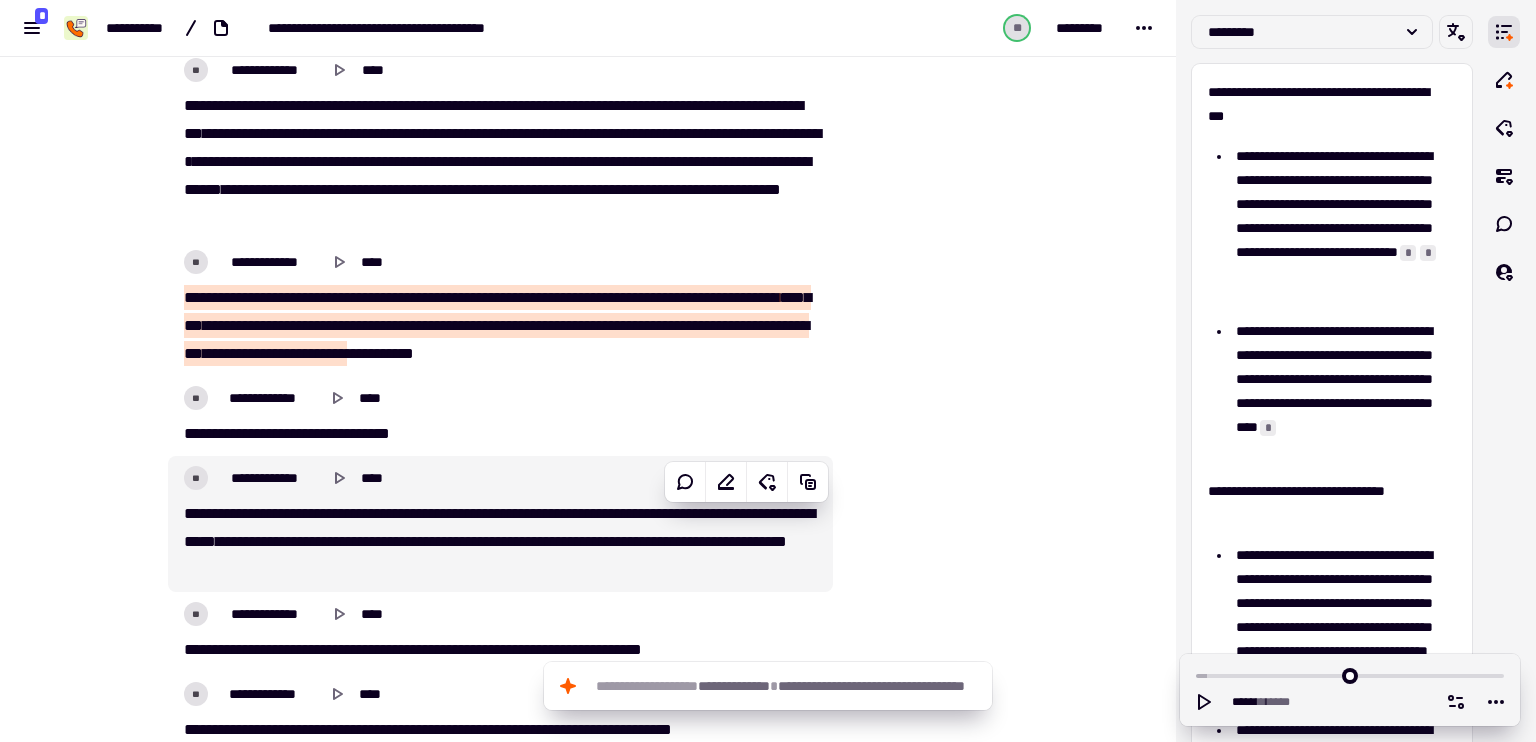 scroll, scrollTop: 1100, scrollLeft: 0, axis: vertical 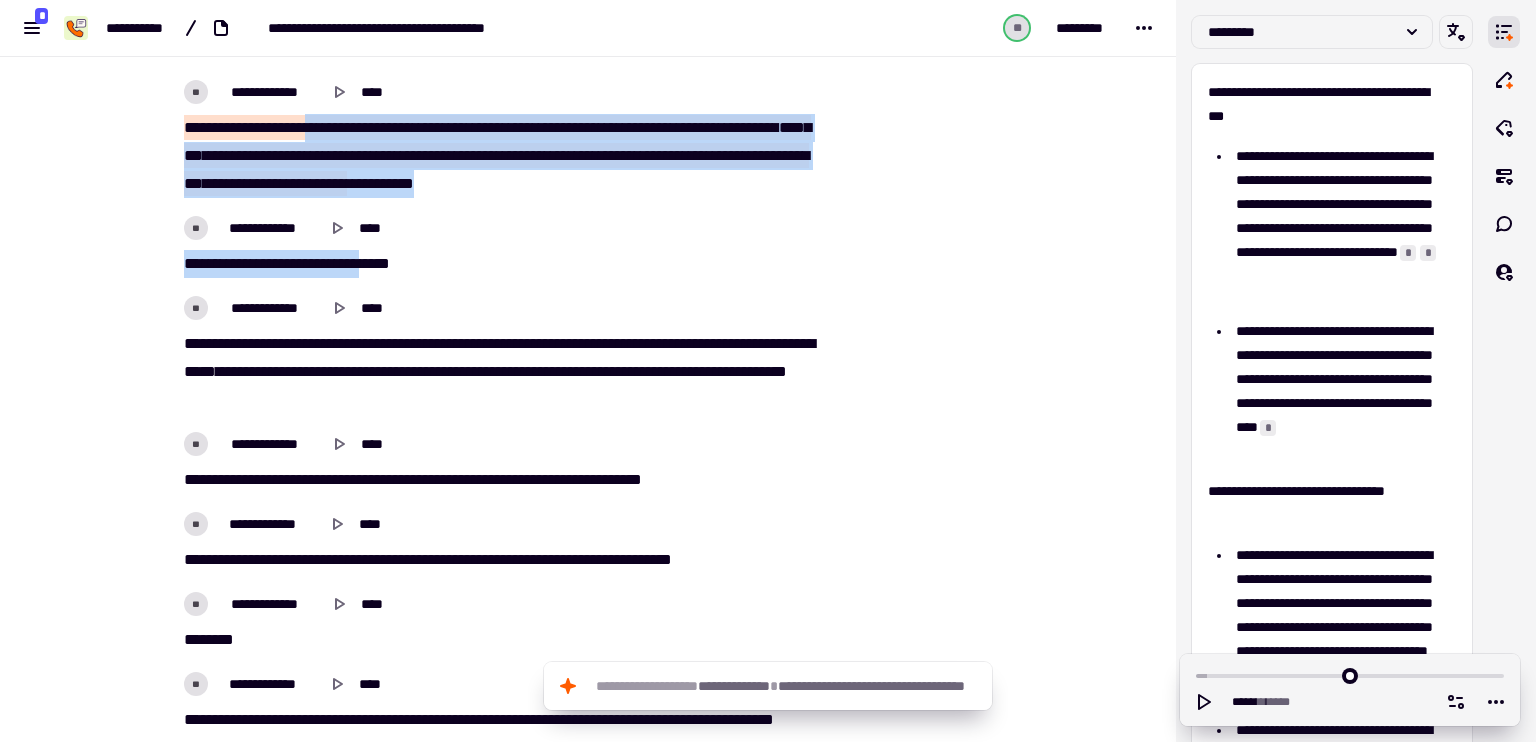 drag, startPoint x: 392, startPoint y: 243, endPoint x: 318, endPoint y: 135, distance: 130.91983 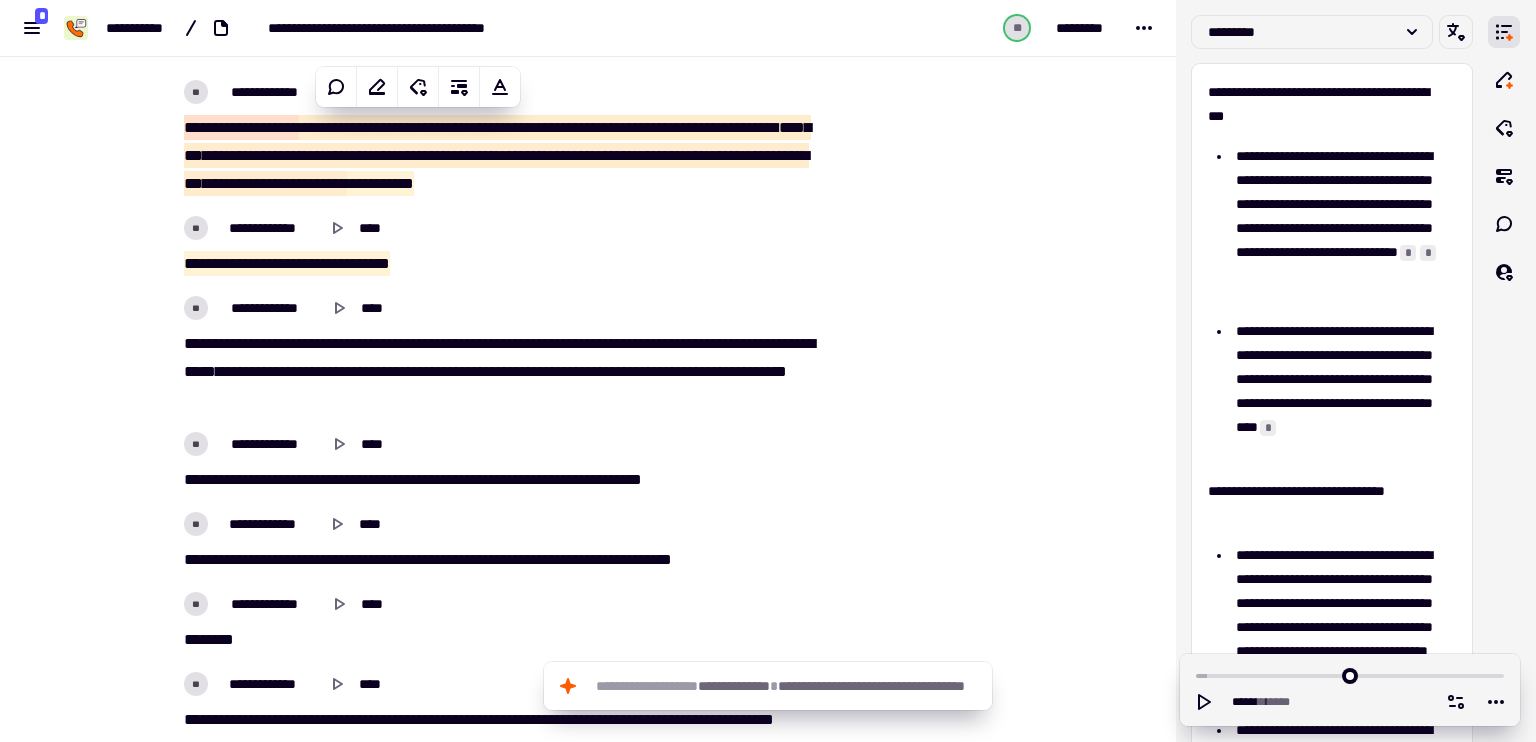 drag, startPoint x: 350, startPoint y: 153, endPoint x: 1097, endPoint y: 213, distance: 749.40576 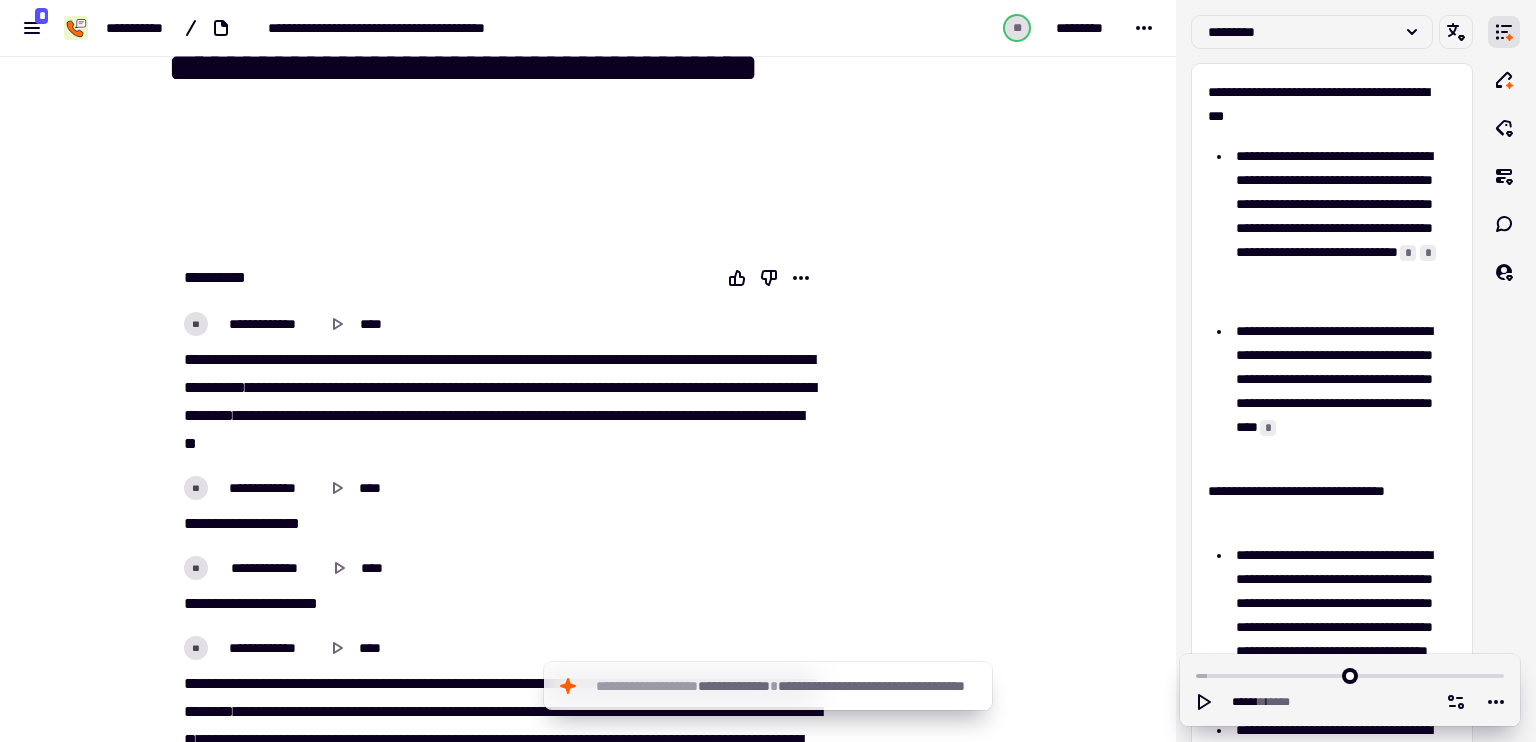 scroll, scrollTop: 0, scrollLeft: 0, axis: both 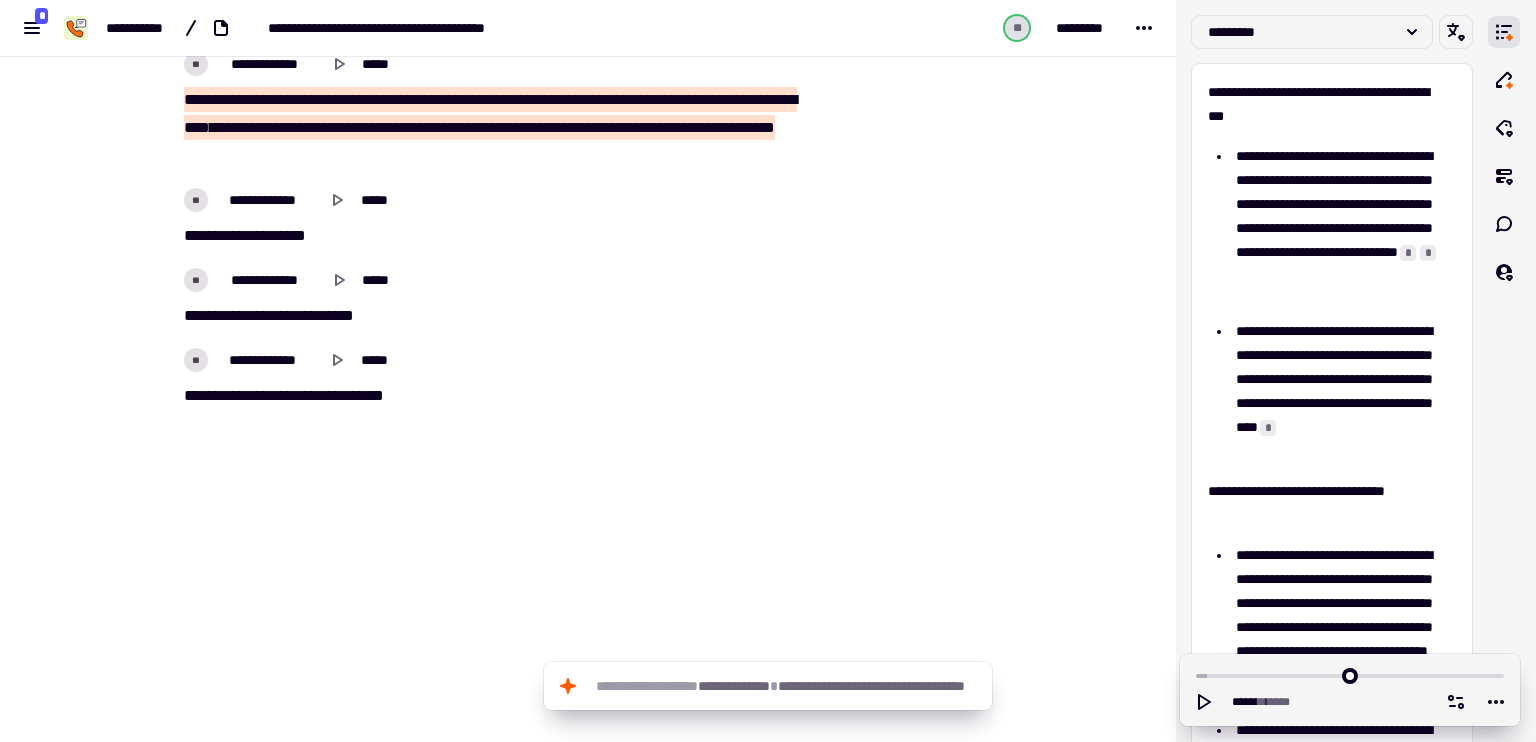 drag, startPoint x: 168, startPoint y: 362, endPoint x: 408, endPoint y: 383, distance: 240.91699 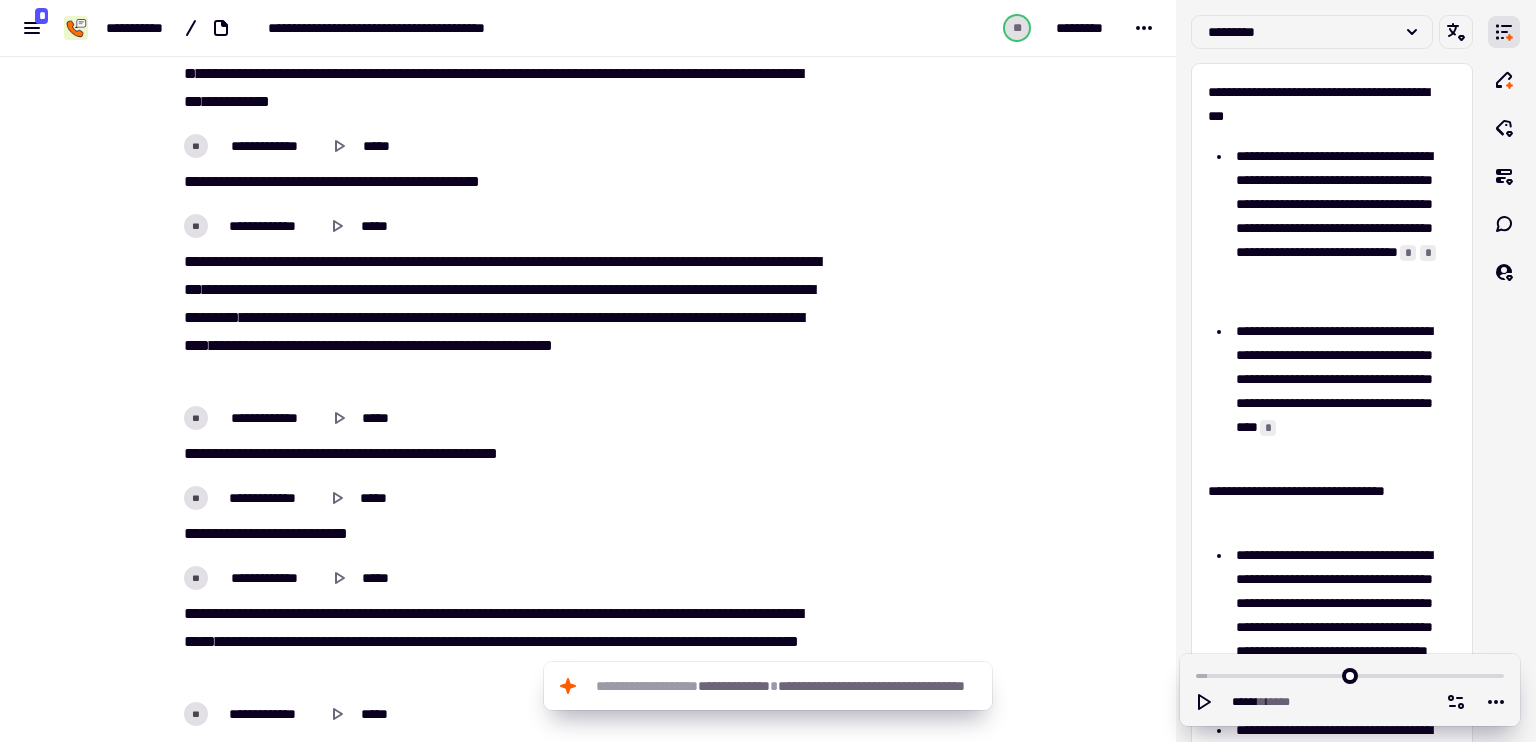 scroll, scrollTop: 7348, scrollLeft: 0, axis: vertical 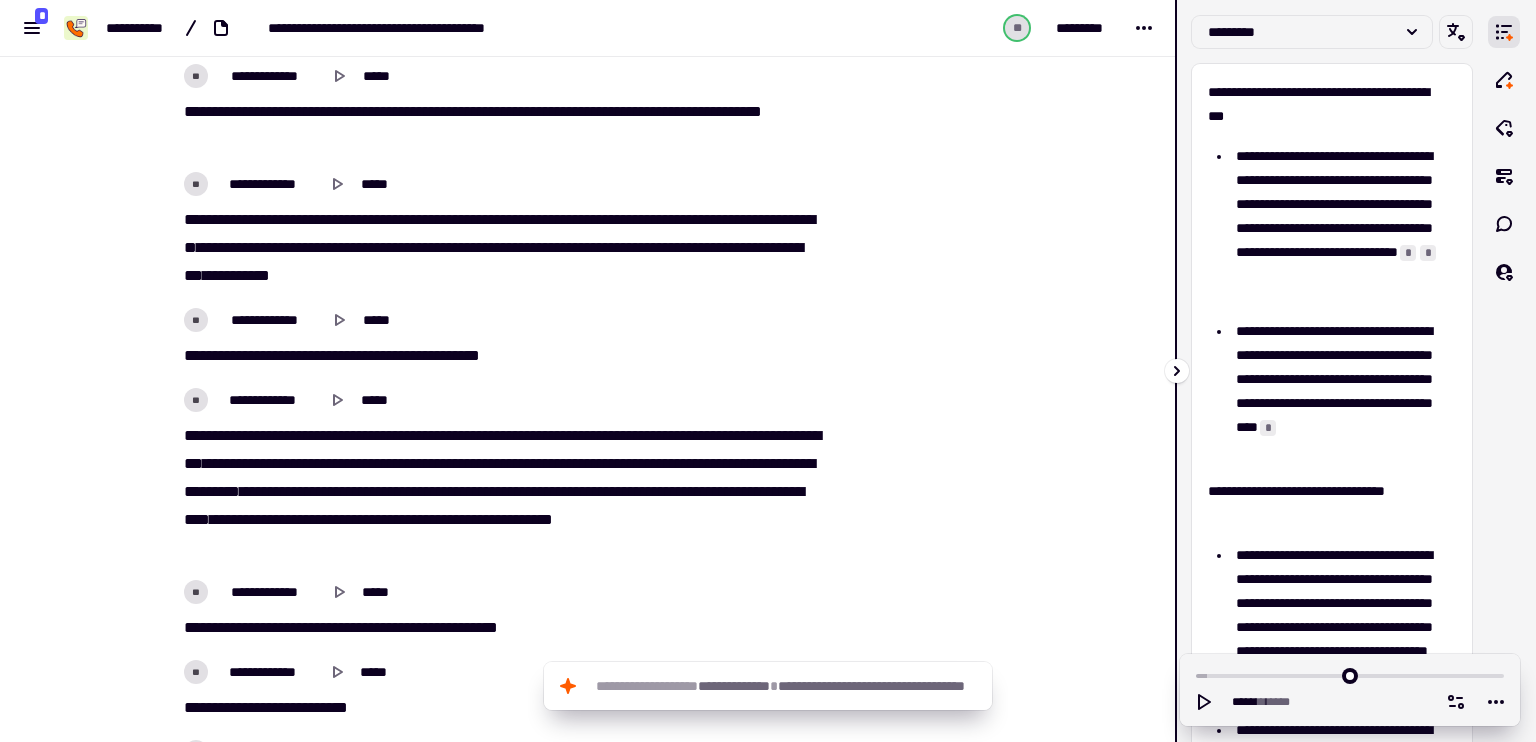 click at bounding box center (1180, 371) 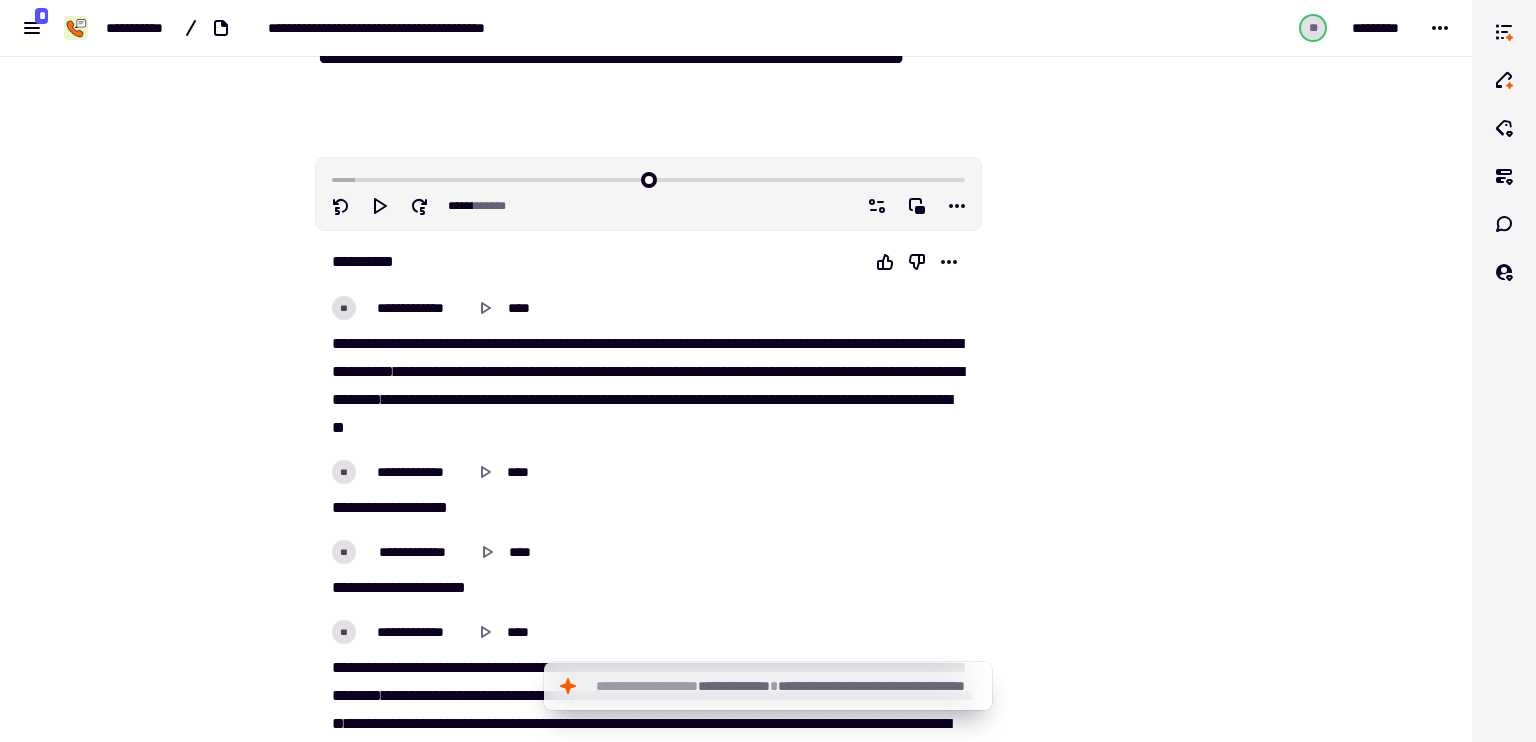 scroll, scrollTop: 0, scrollLeft: 0, axis: both 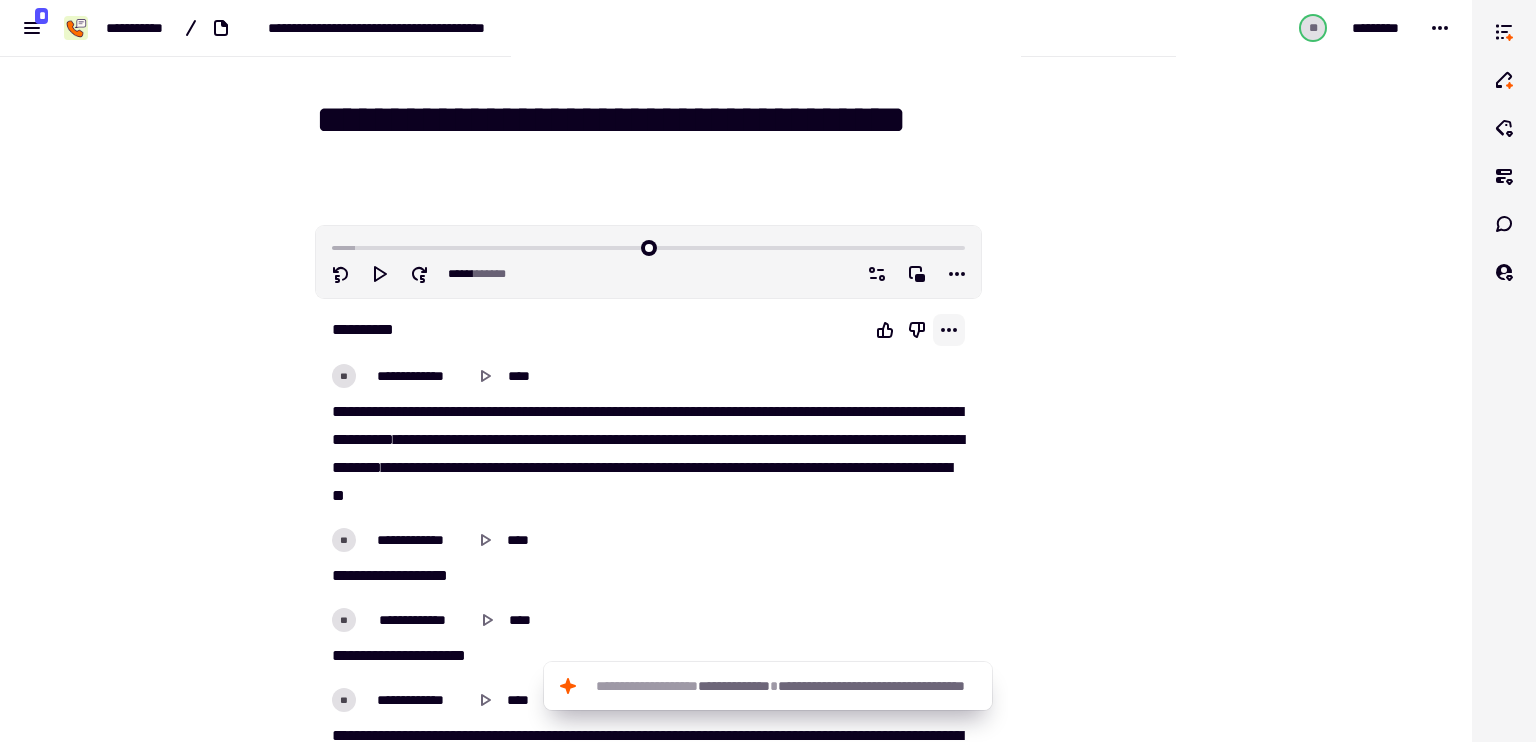 click 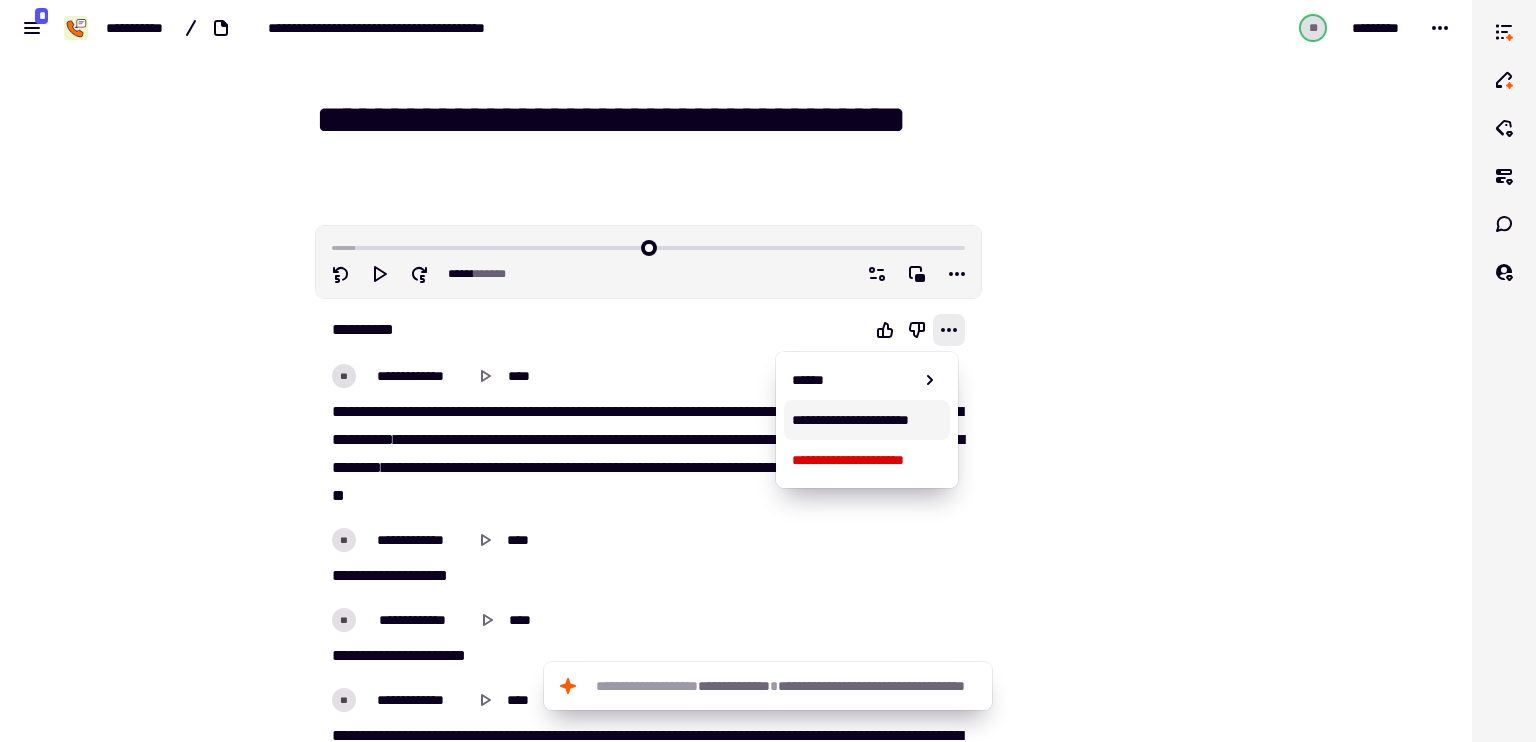 click on "**********" at bounding box center [850, 420] 